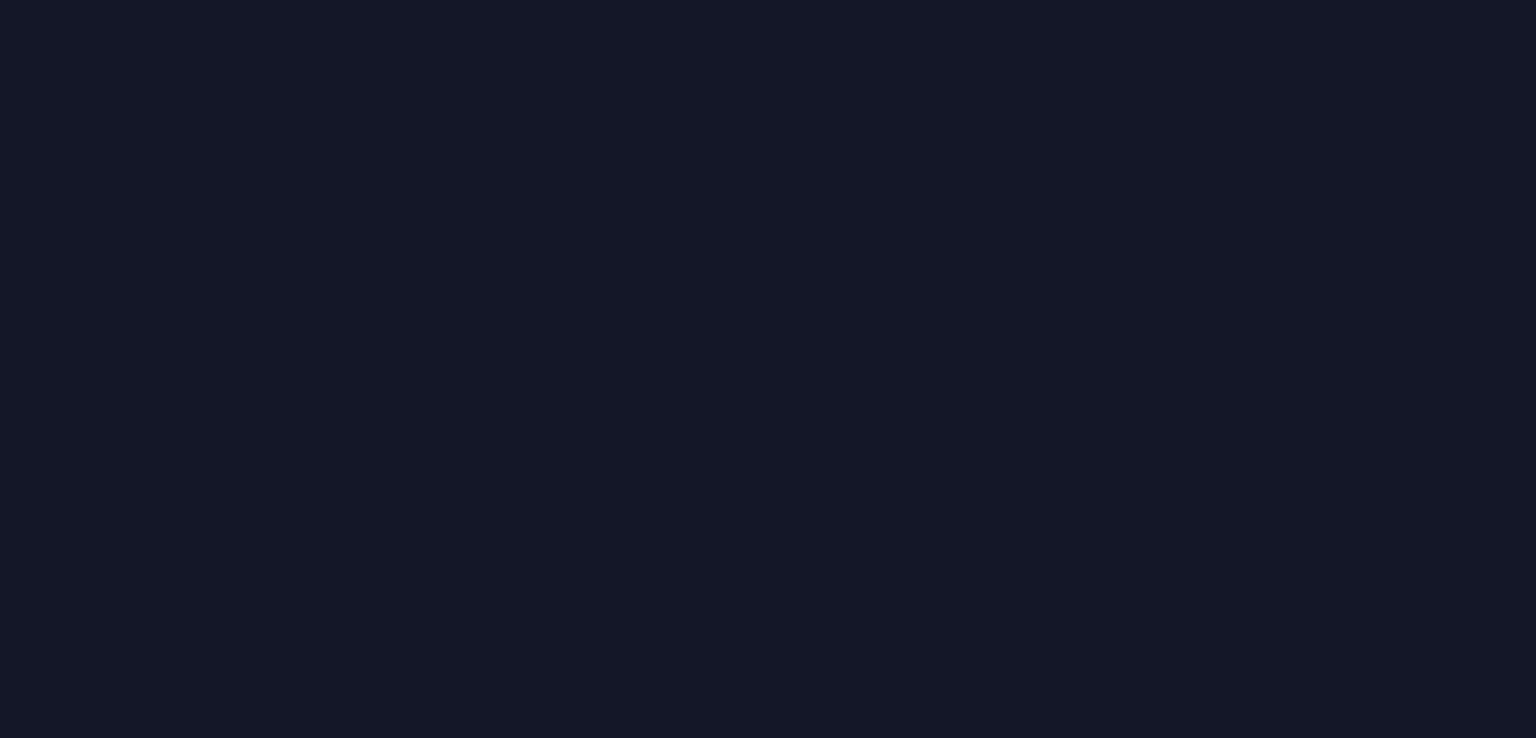scroll, scrollTop: 0, scrollLeft: 0, axis: both 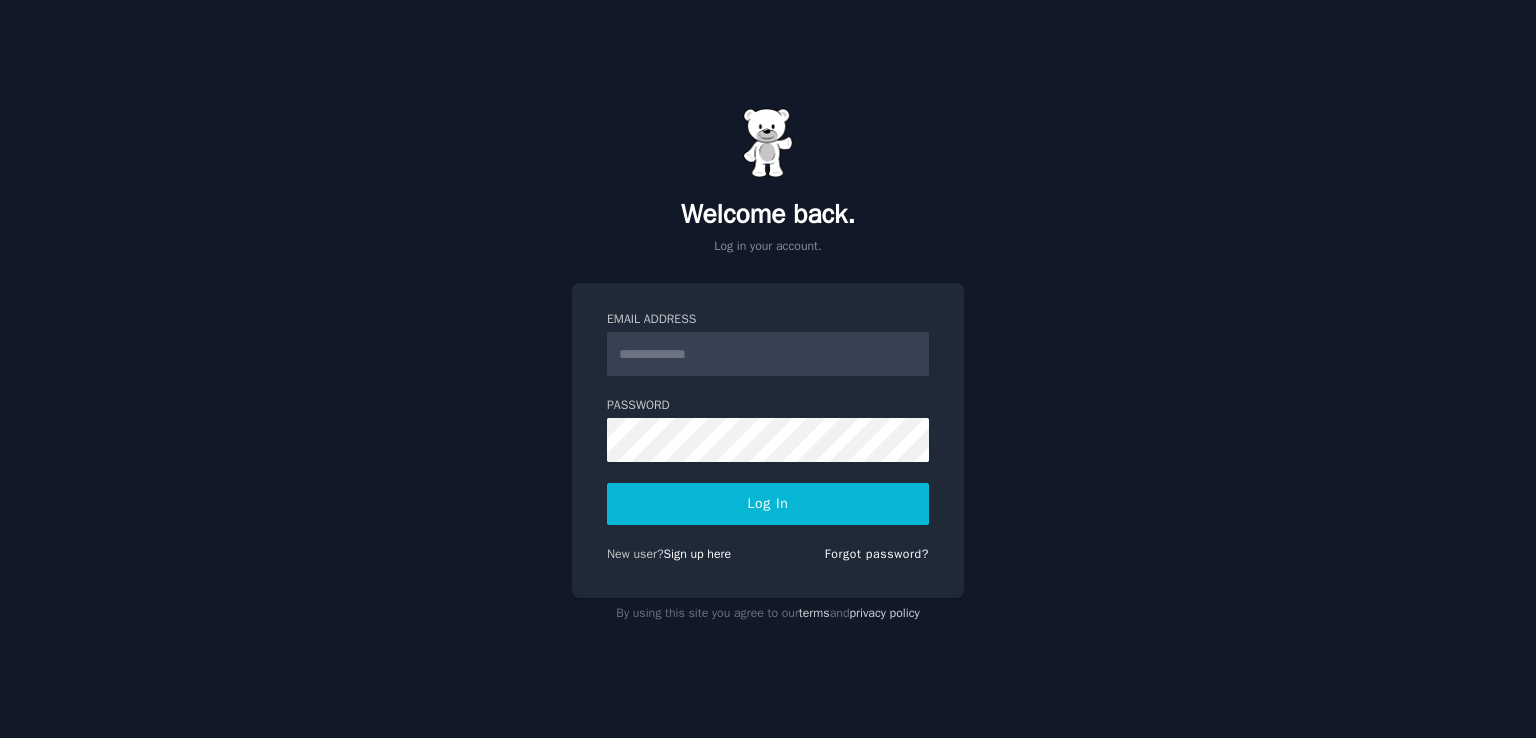 click on "Email Address" at bounding box center [768, 354] 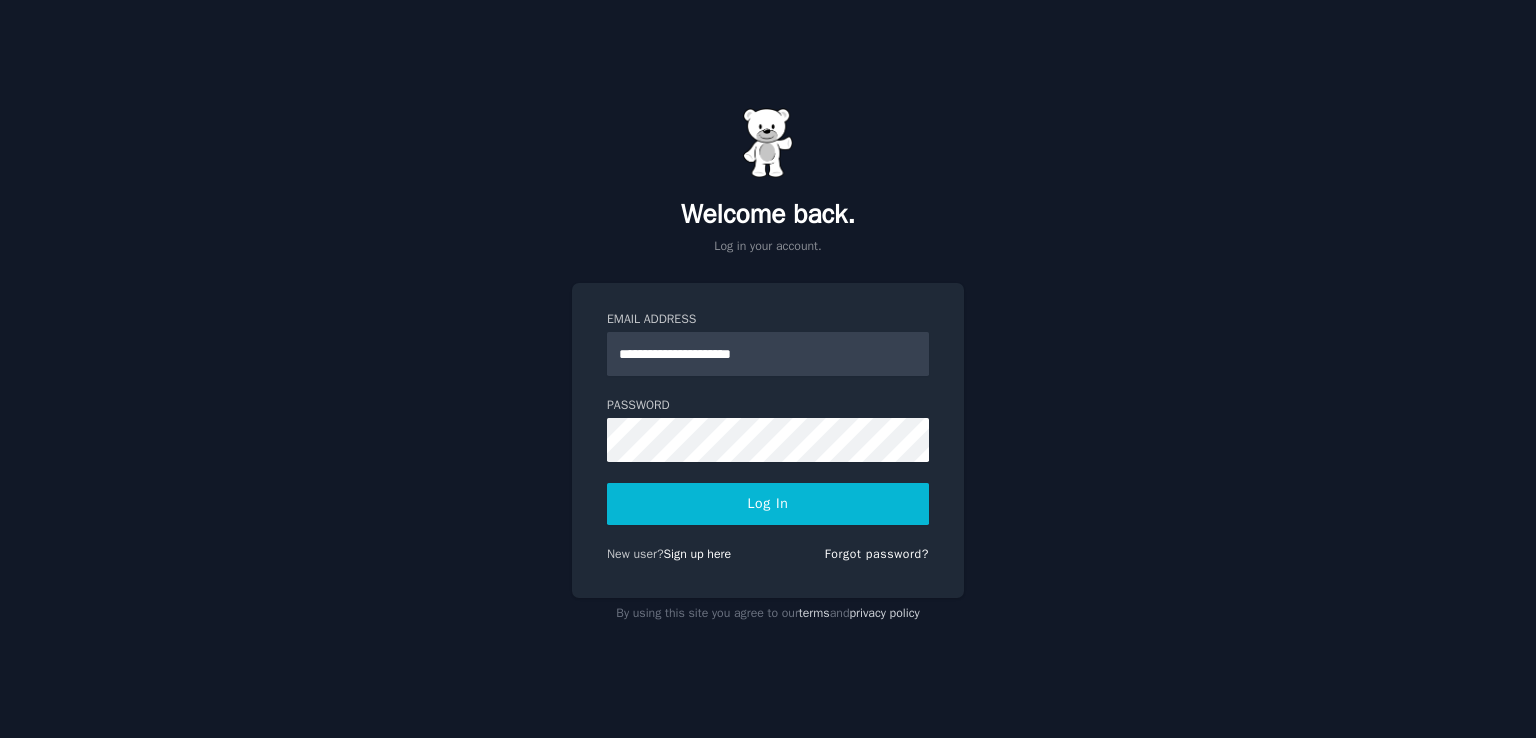 click on "Log In" at bounding box center (768, 504) 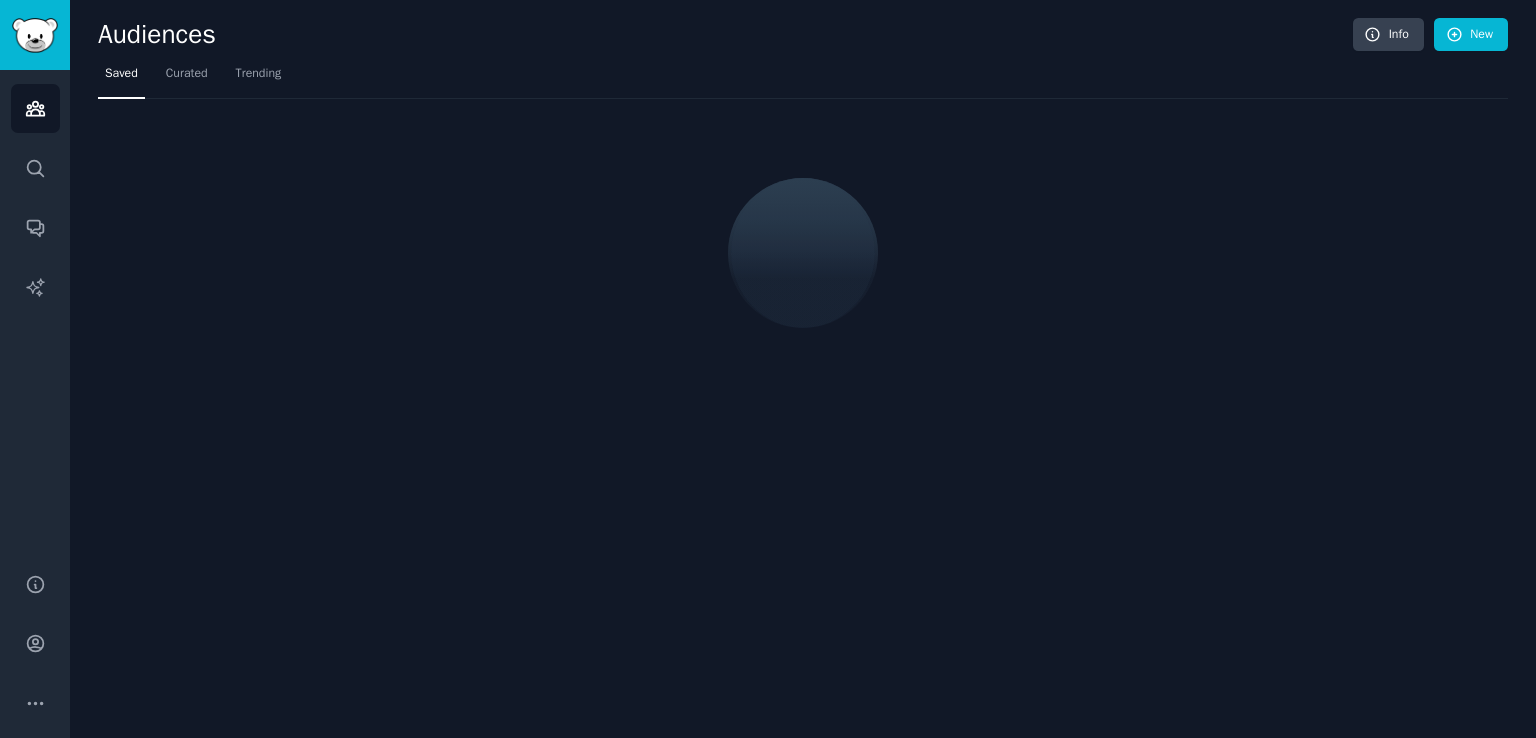 scroll, scrollTop: 0, scrollLeft: 0, axis: both 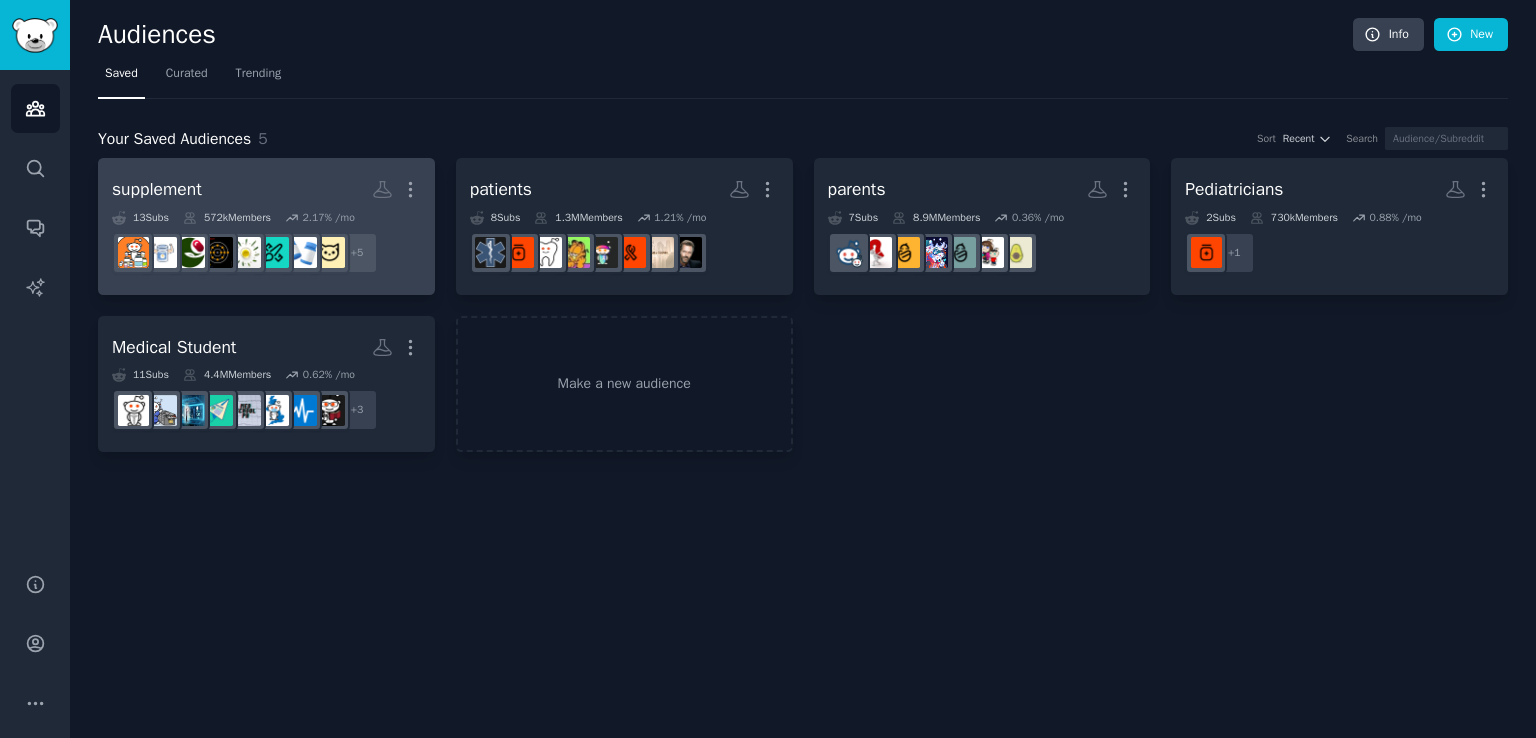 click on "supplement More" at bounding box center [266, 189] 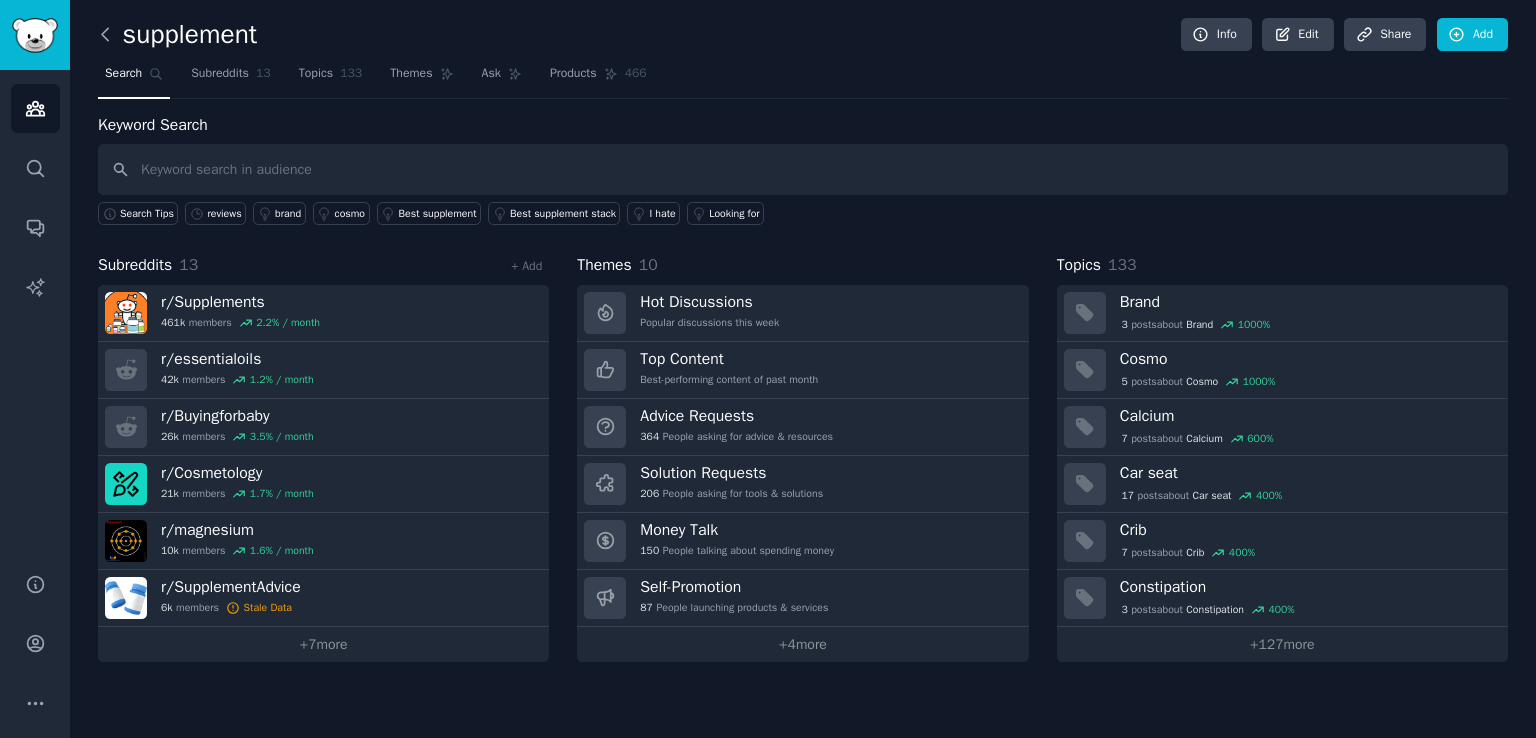 click 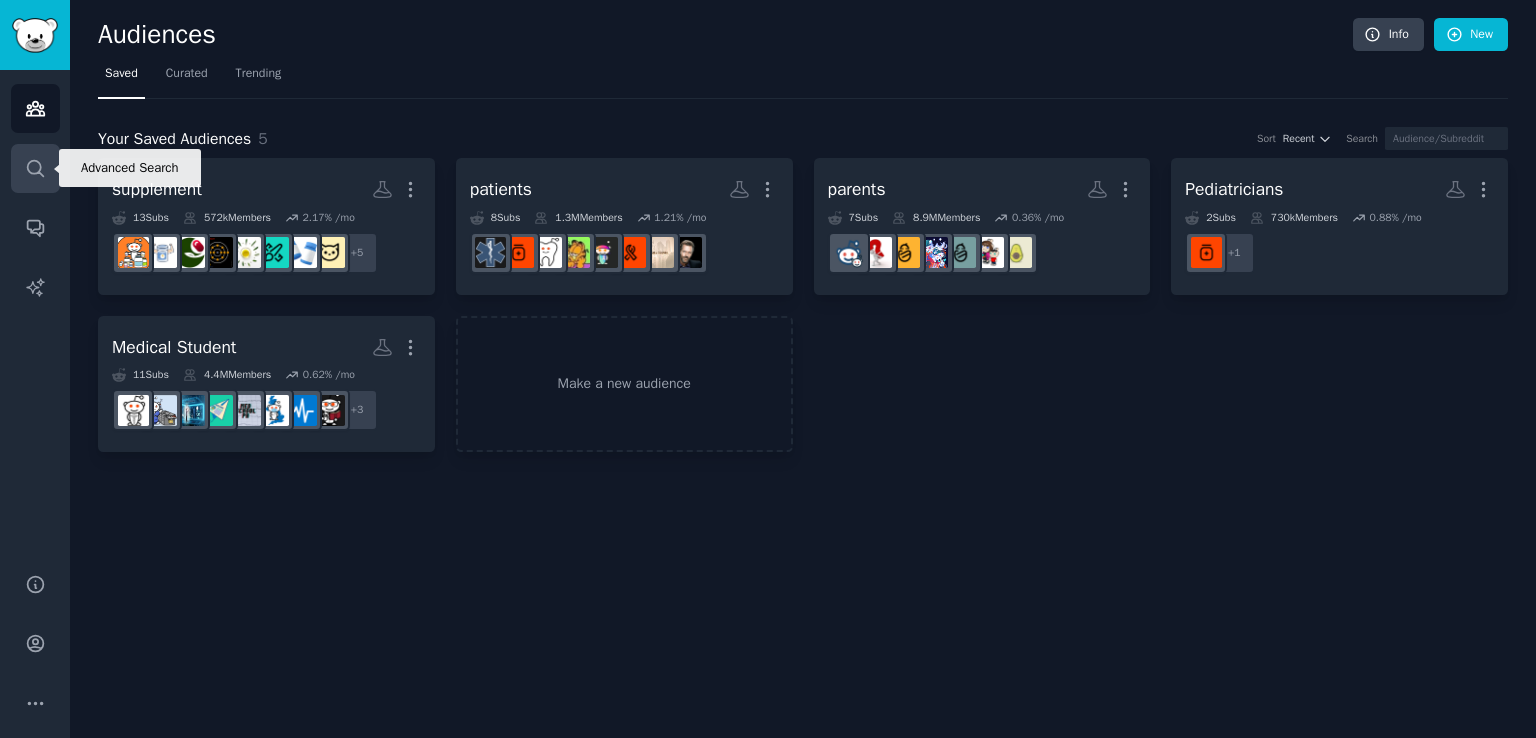 click 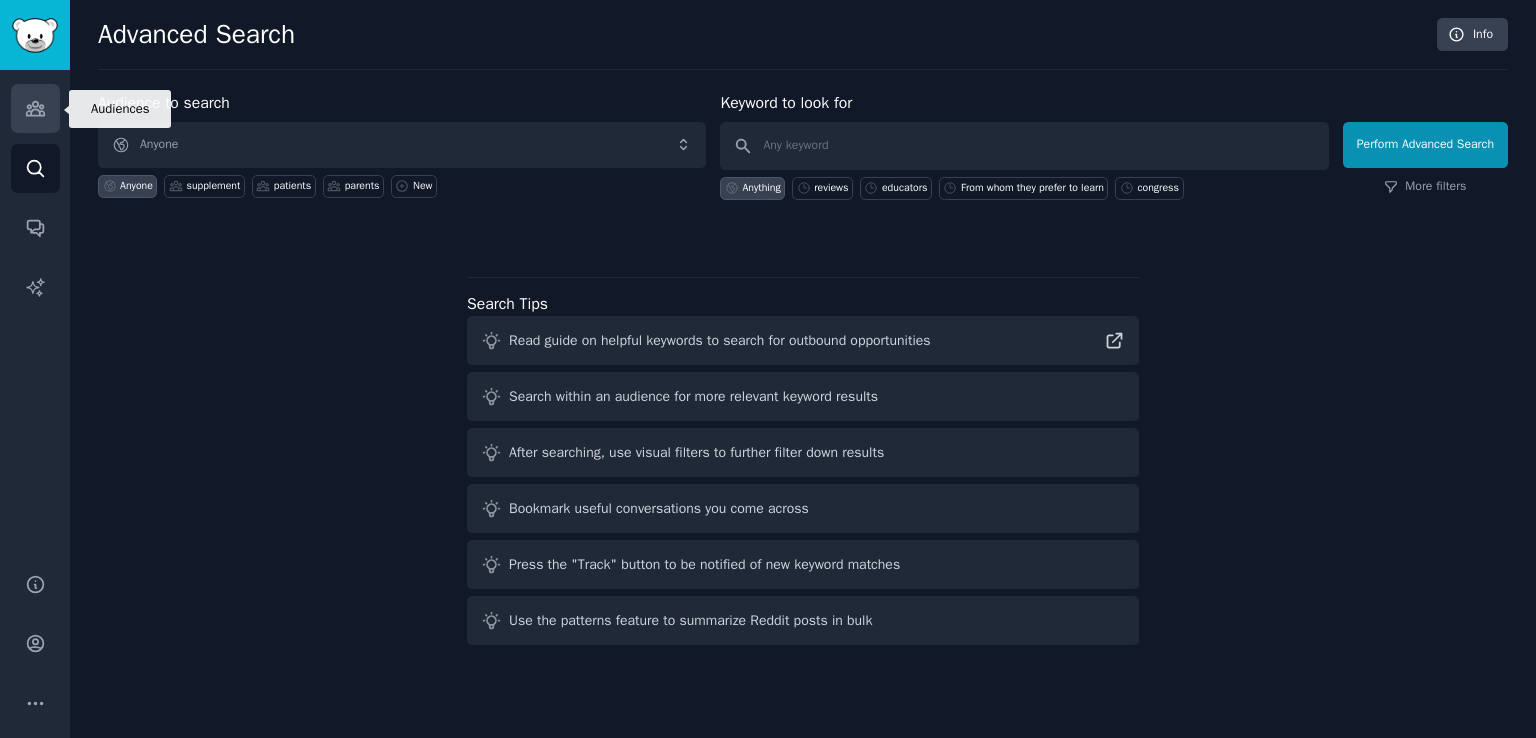 click 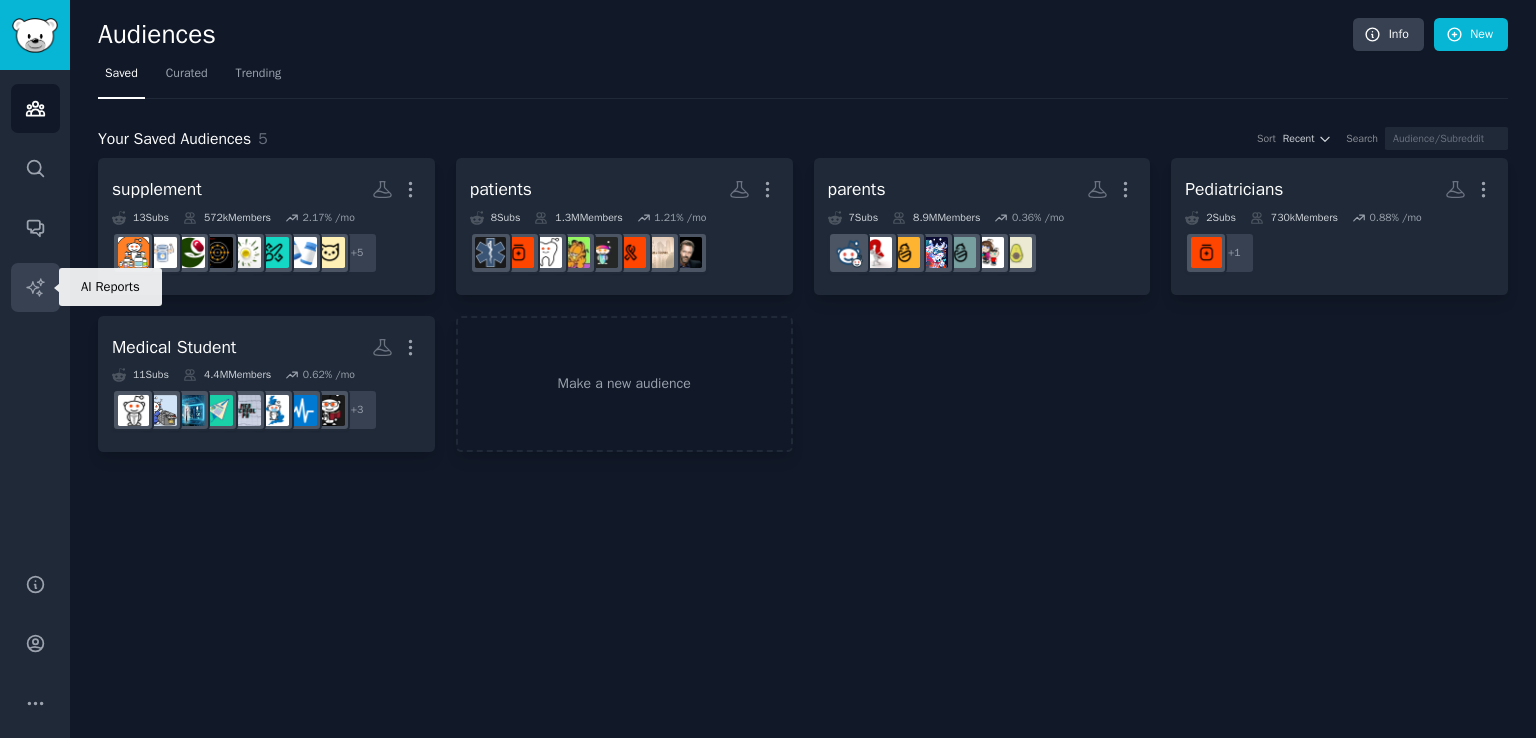 click 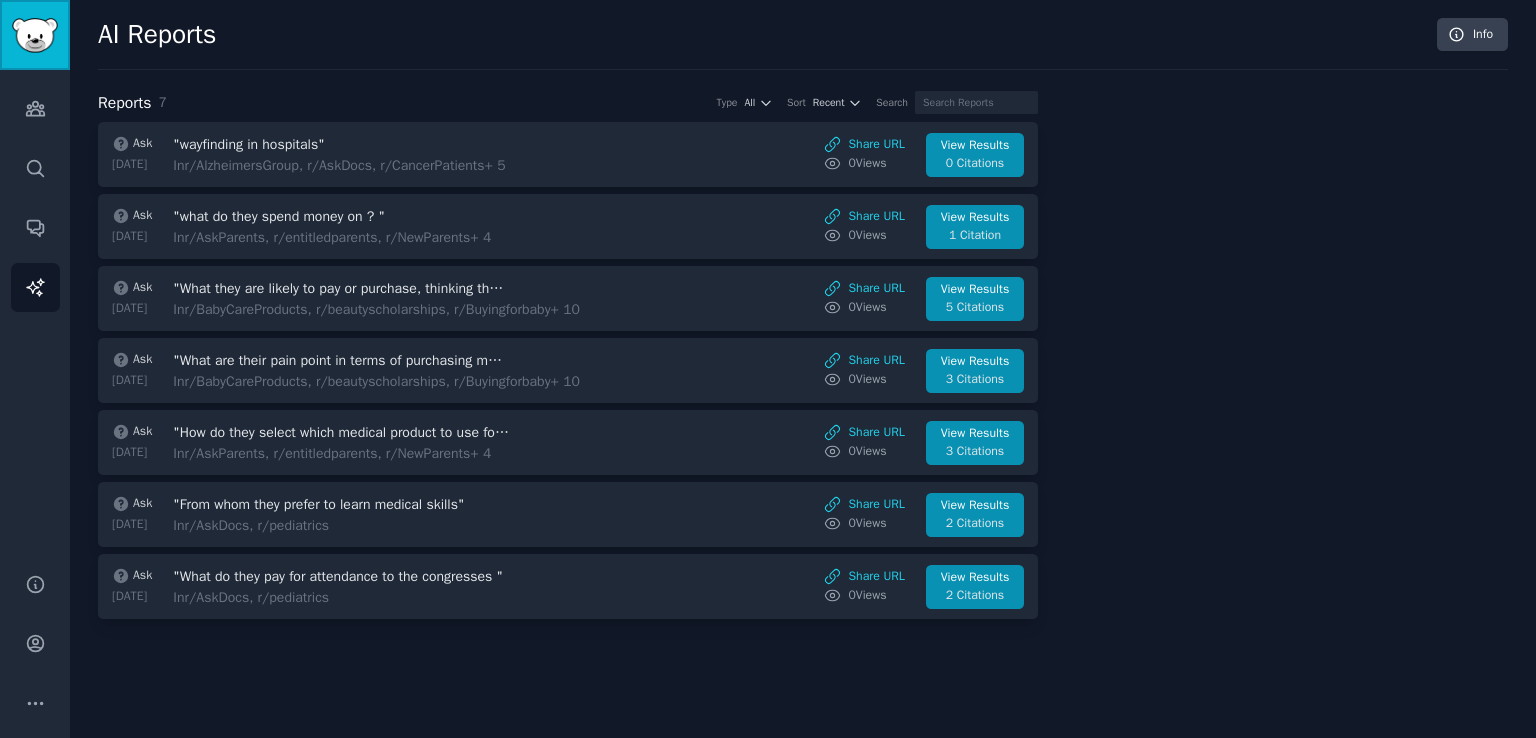click at bounding box center (35, 35) 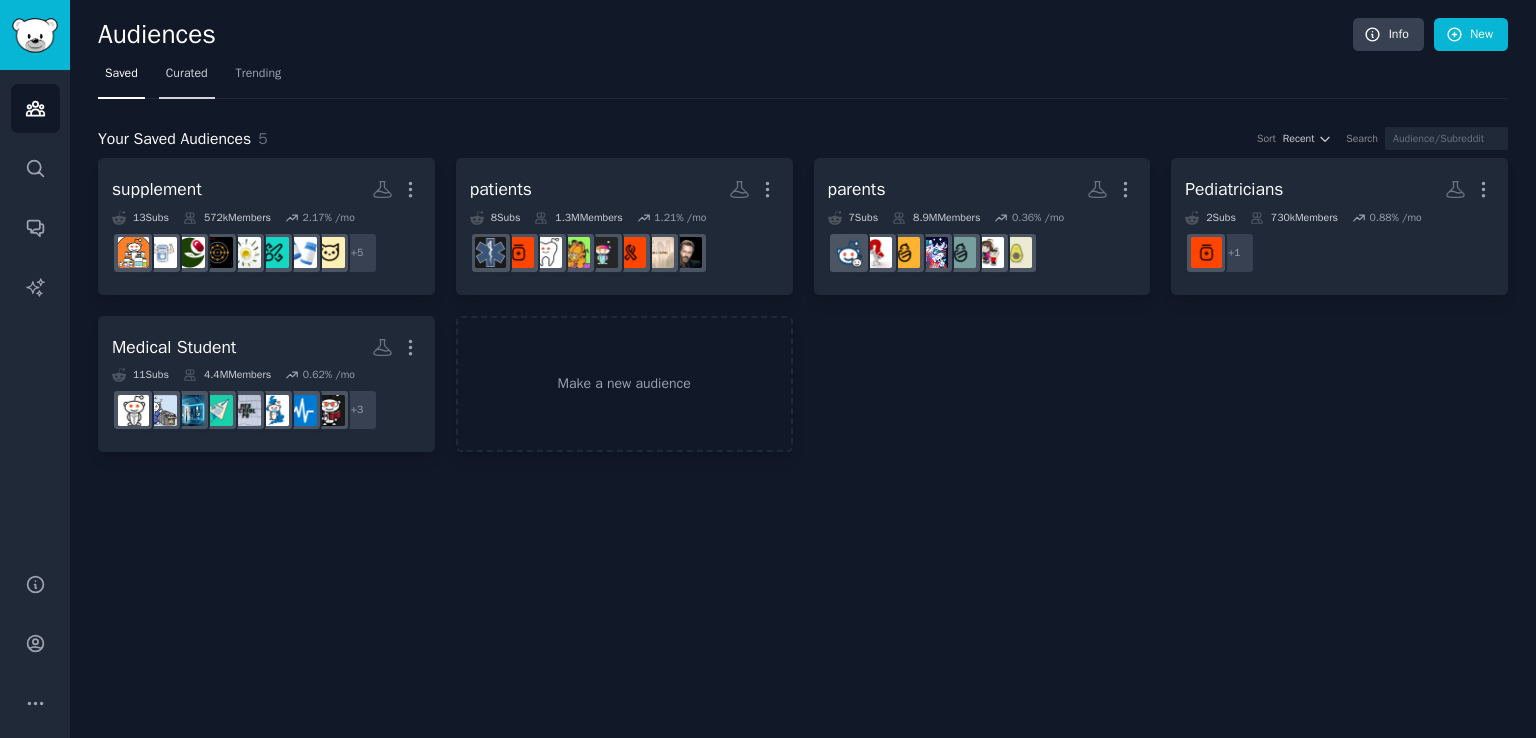 click on "Curated" at bounding box center [187, 78] 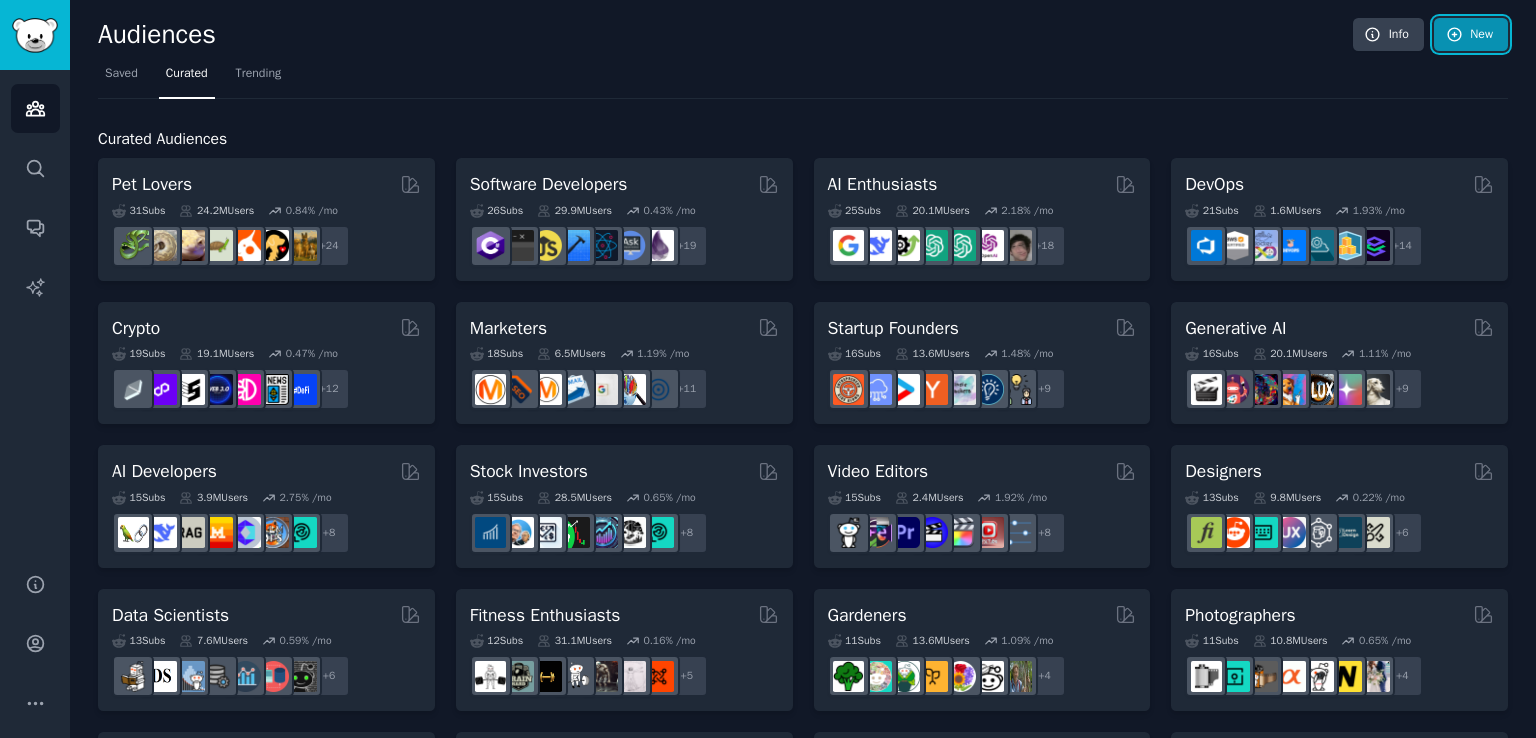 click 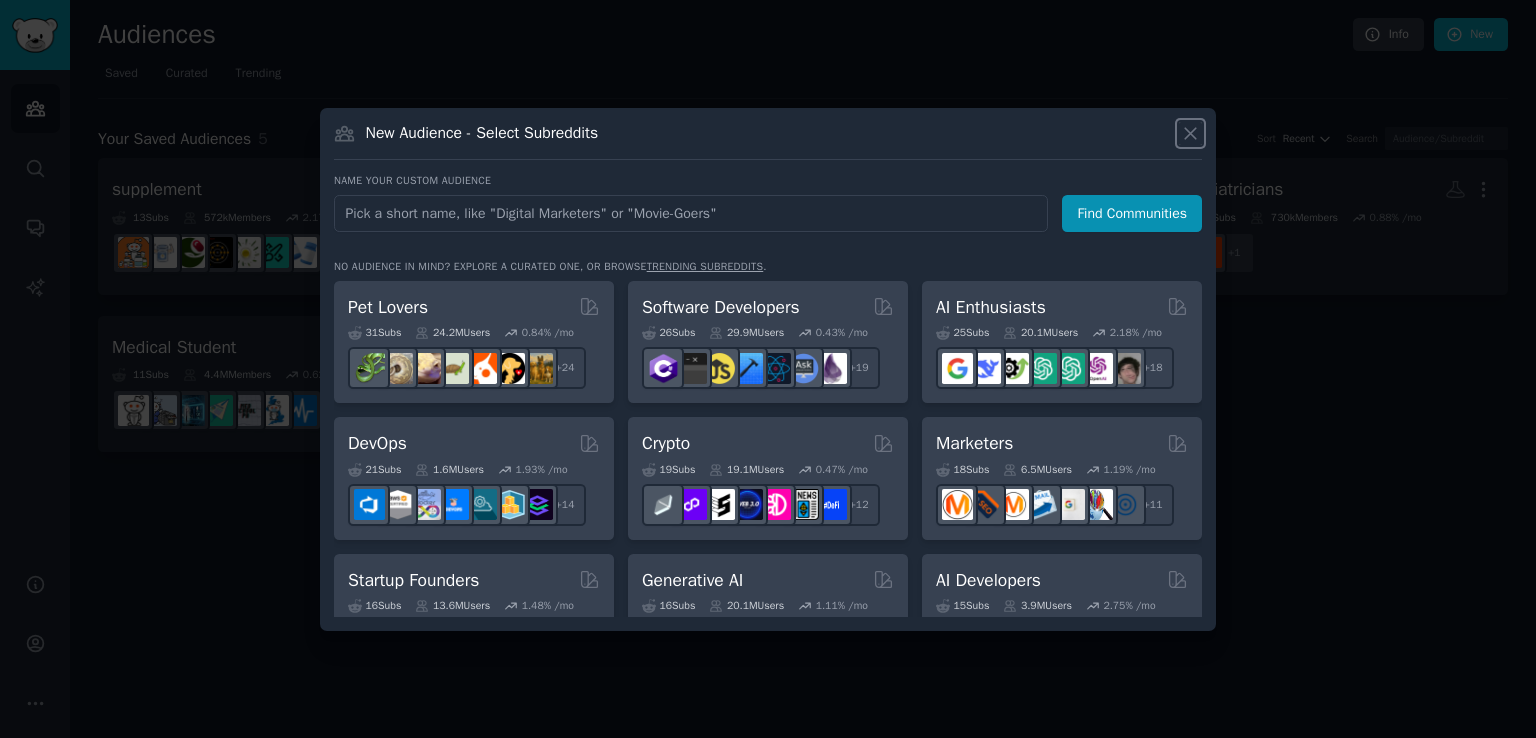 click 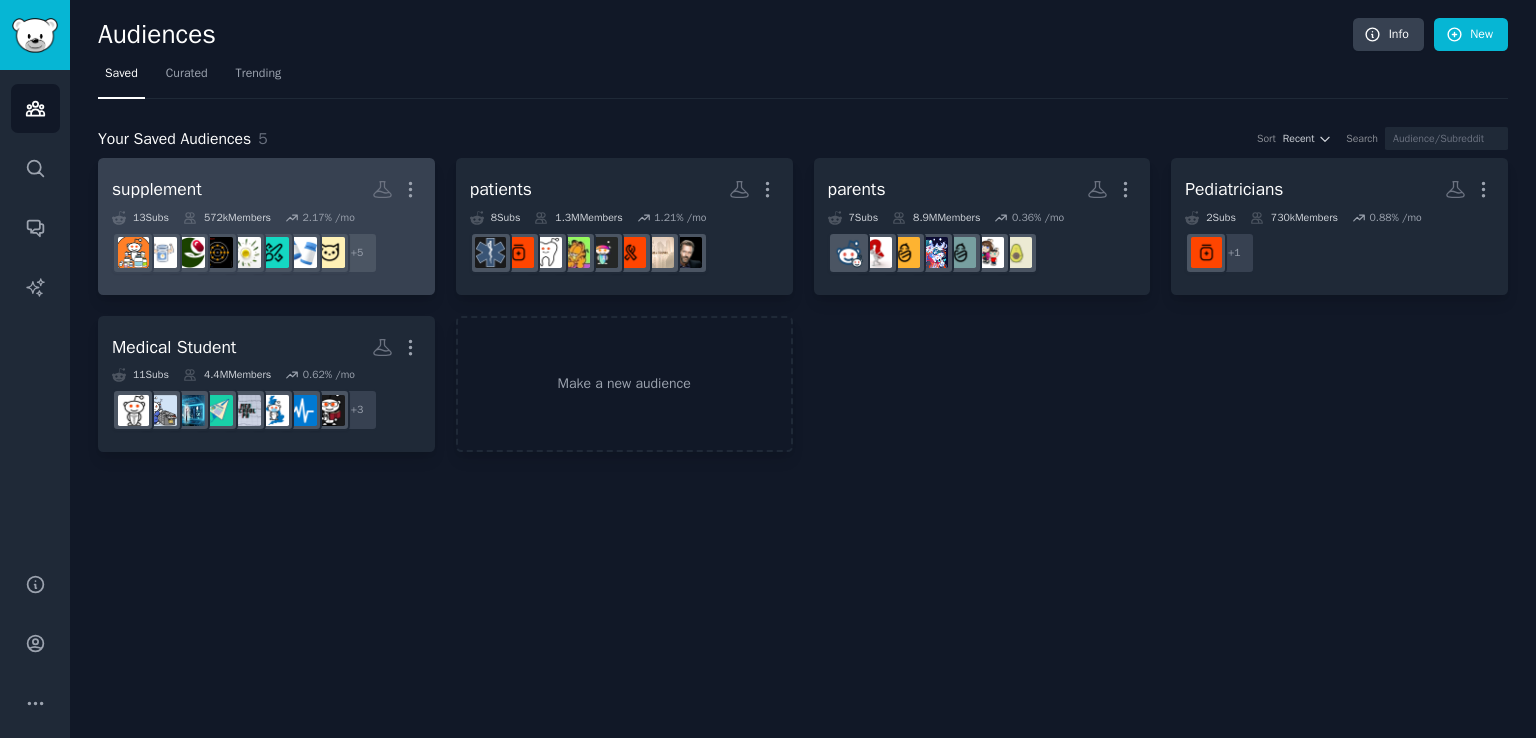 click on "supplement More" at bounding box center [266, 189] 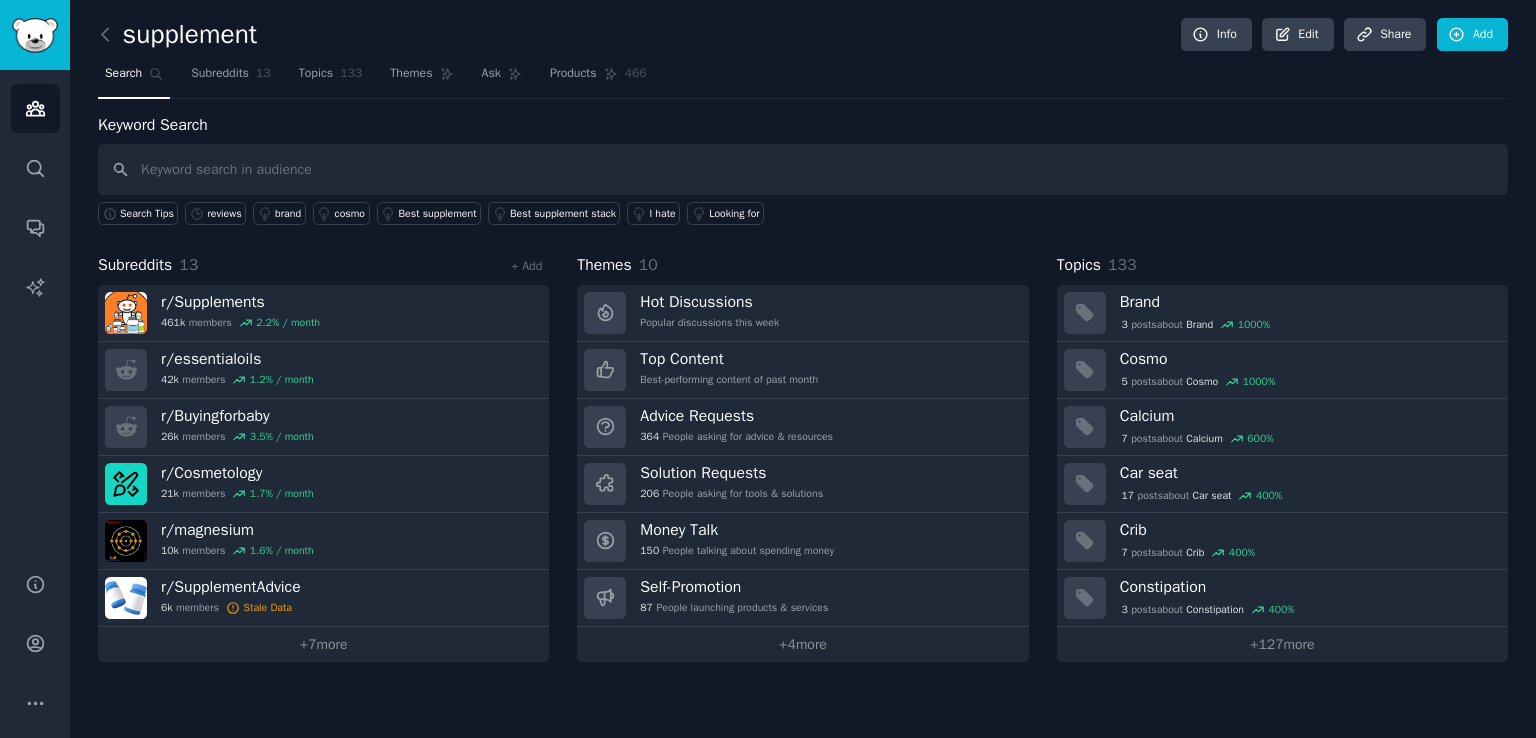 click on "Search Subreddits 13 Topics 133 Themes Ask Products 466" at bounding box center [803, 78] 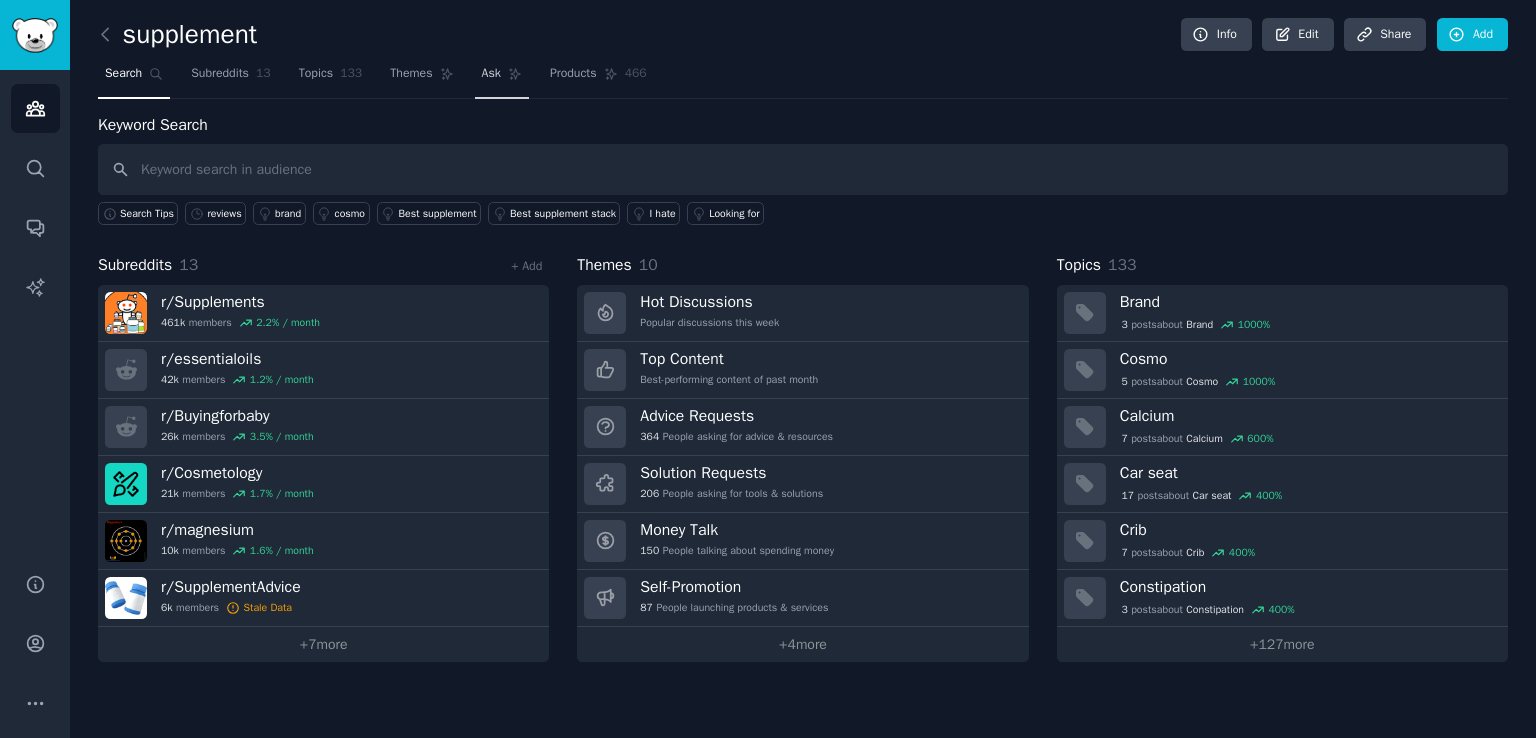 click on "Ask" at bounding box center (491, 74) 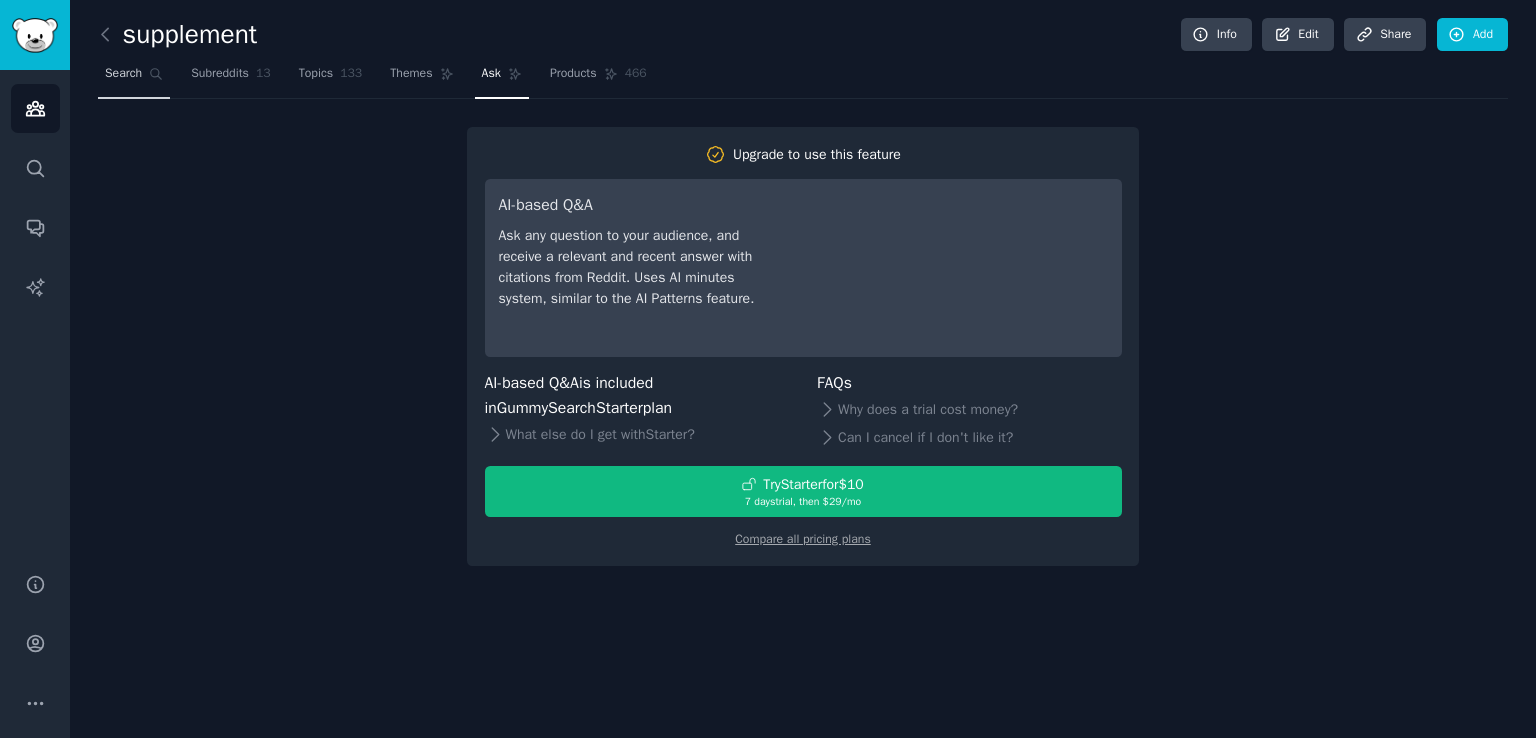 click on "Search" at bounding box center (123, 74) 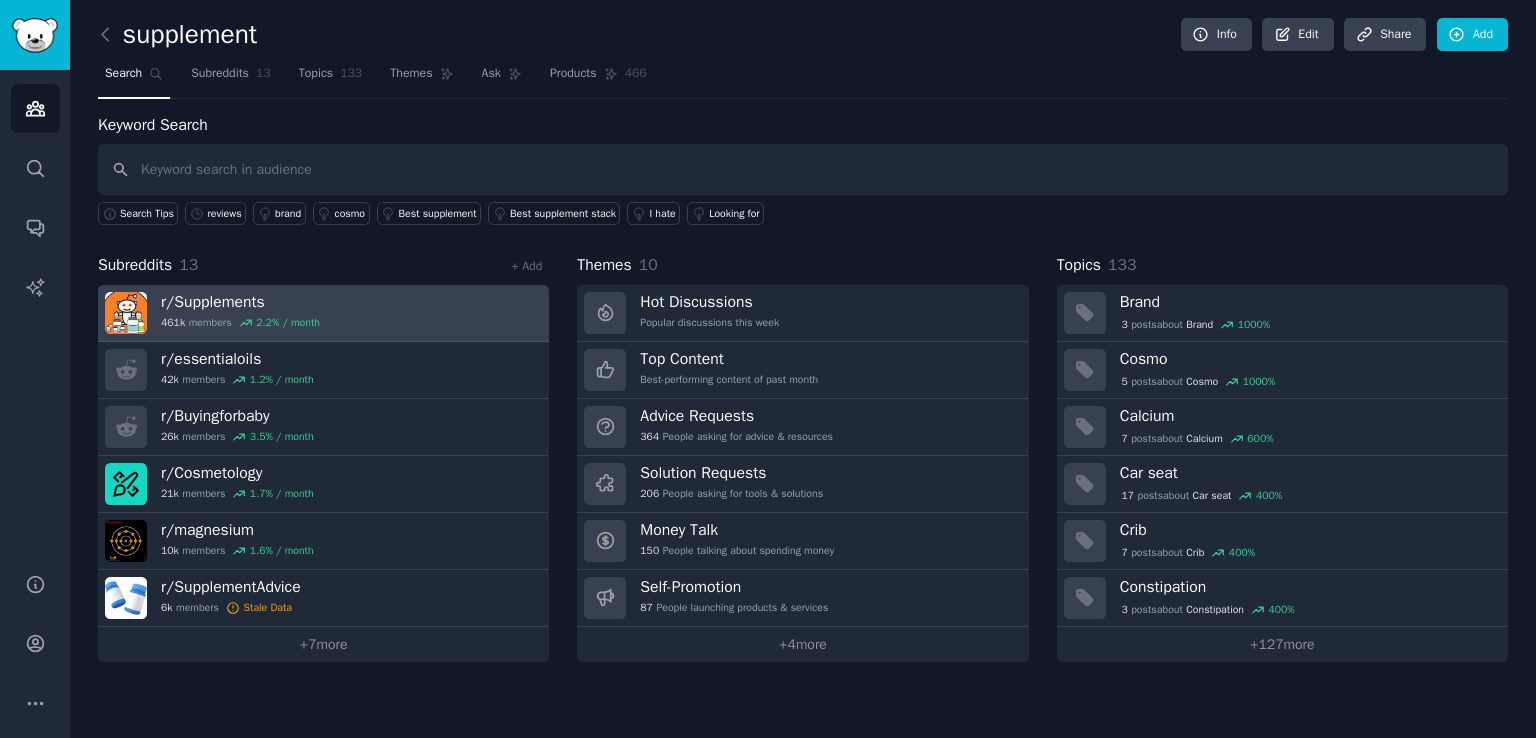 click on "r/ Supplements 461k  members 2.2 % / month" at bounding box center [323, 313] 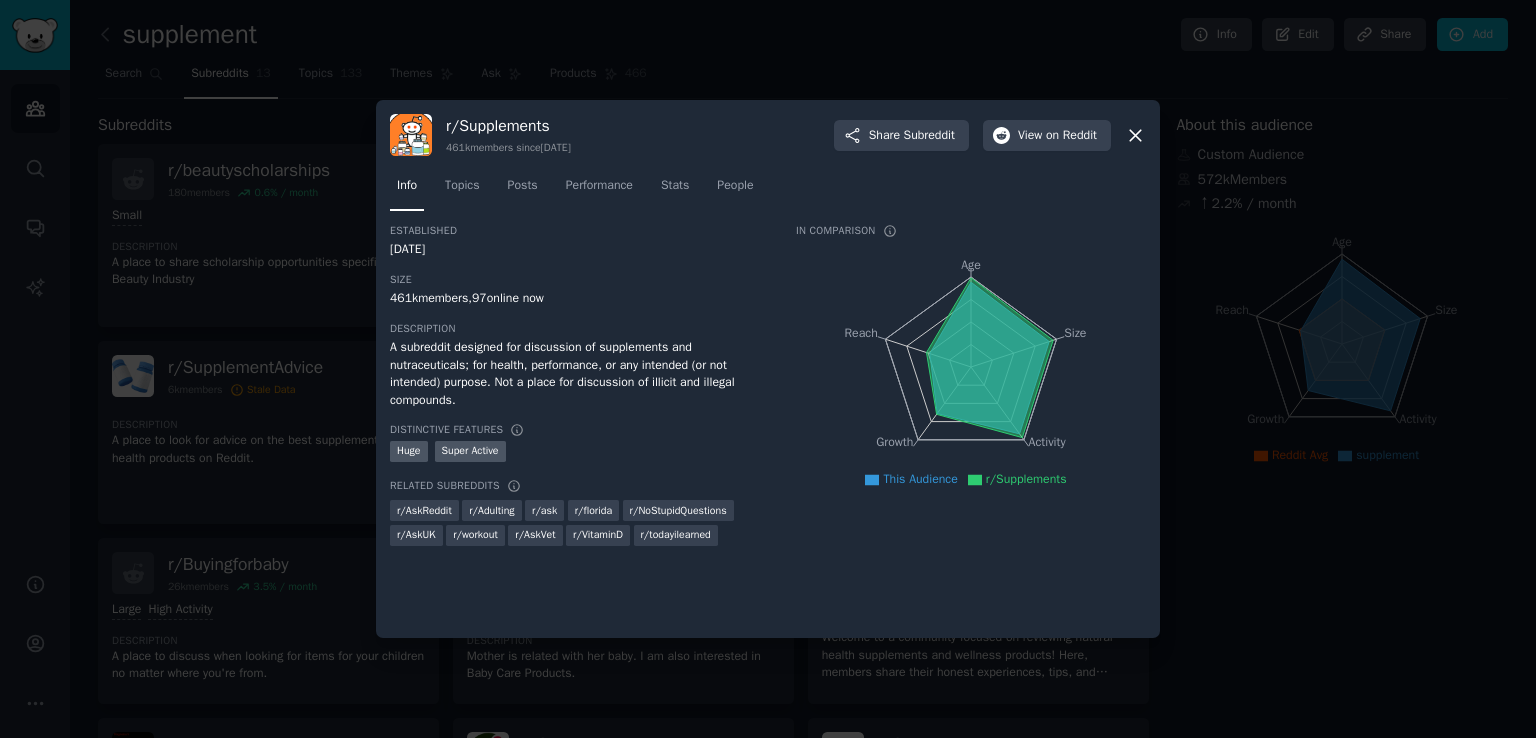 click 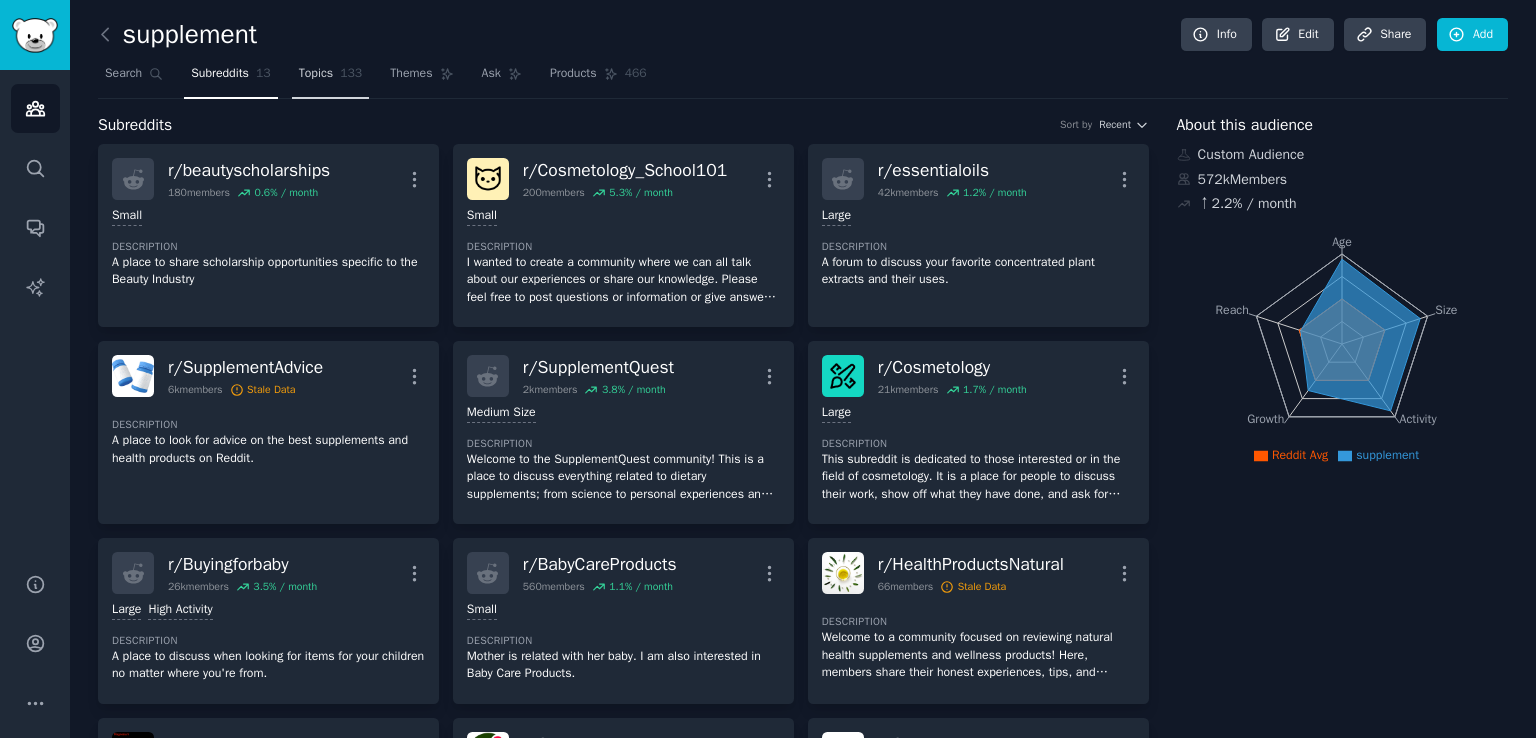 click on "Topics 133" at bounding box center [331, 78] 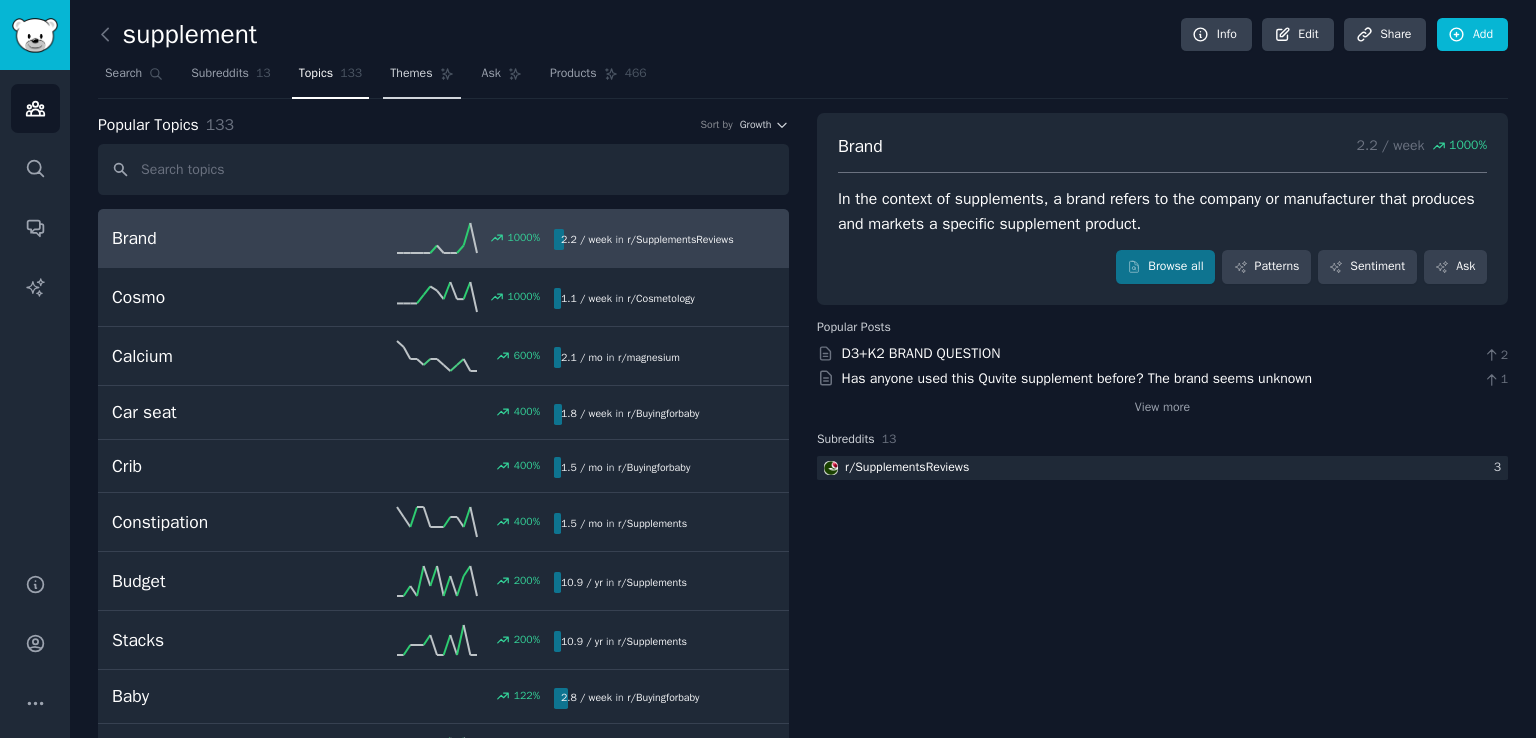 click on "Themes" at bounding box center [411, 74] 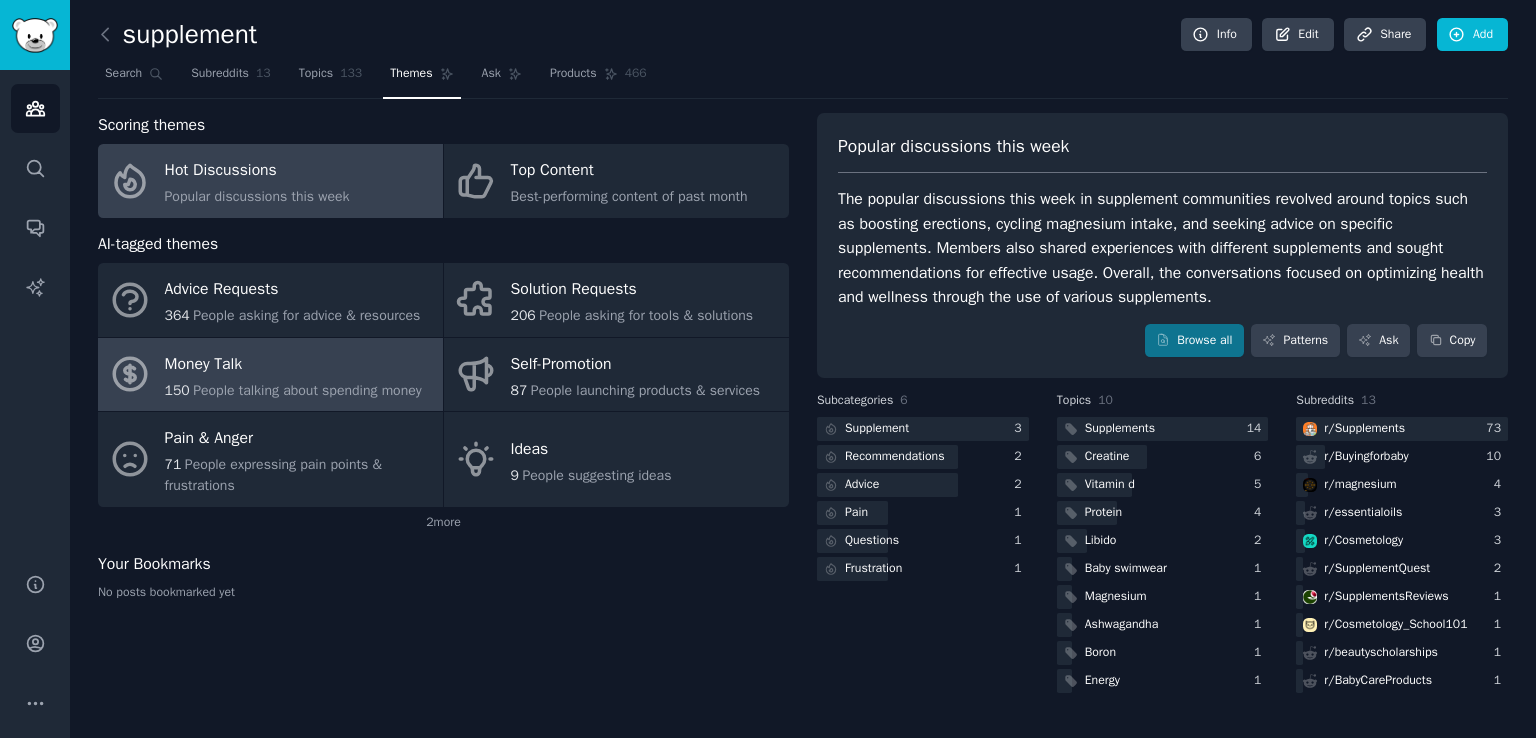 click on "Money Talk" at bounding box center [293, 364] 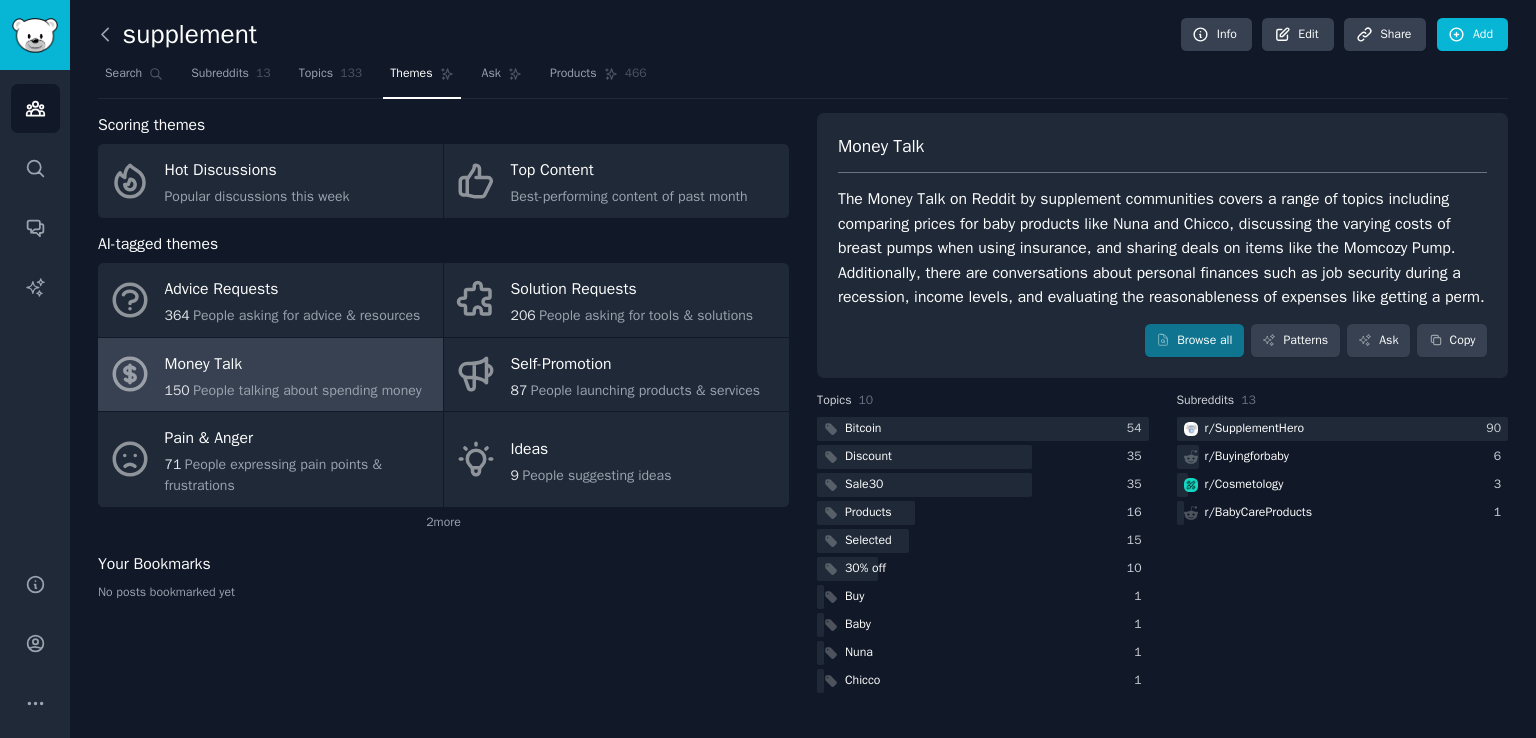 click 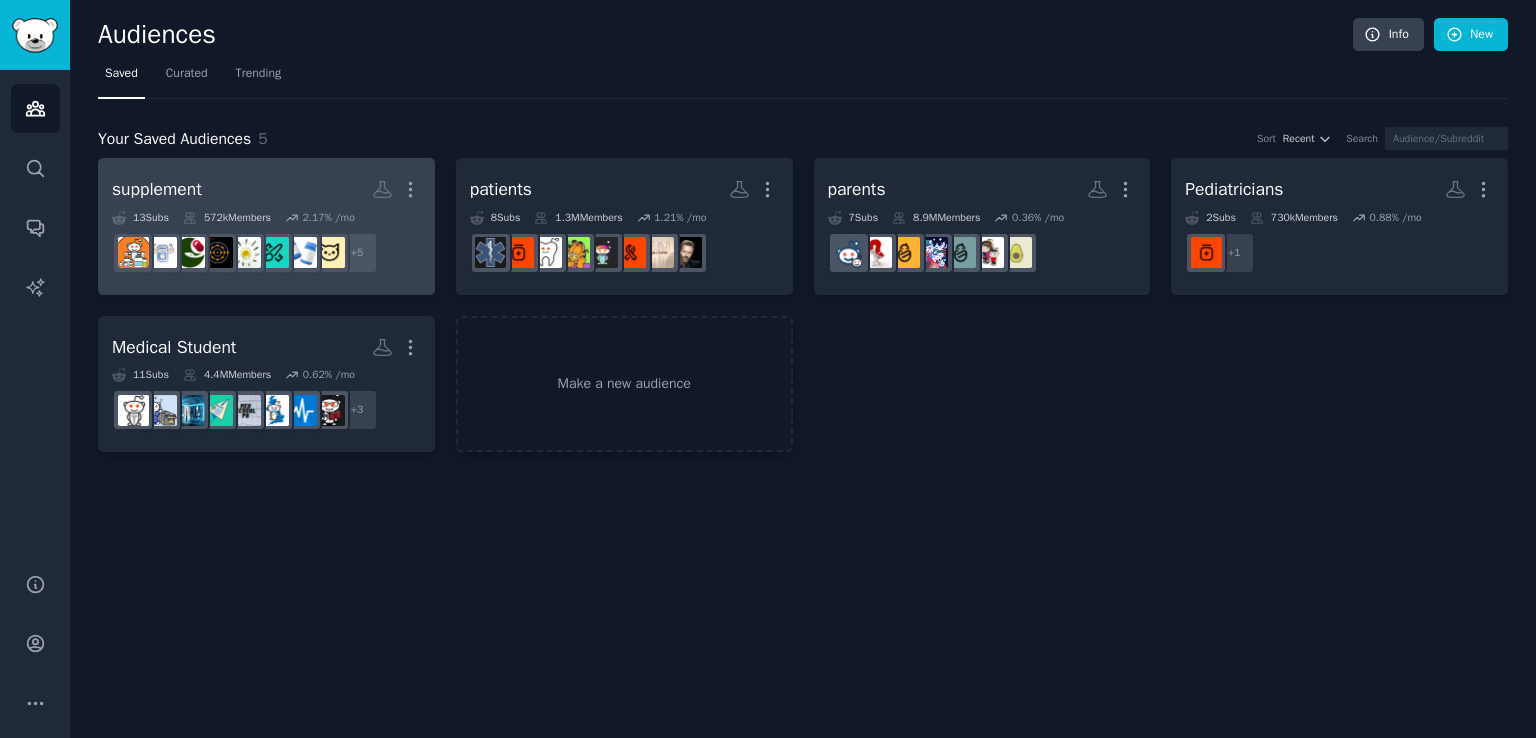 click on "supplement More 13  Sub s 572k  Members 2.17 % /mo + 5" at bounding box center [266, 226] 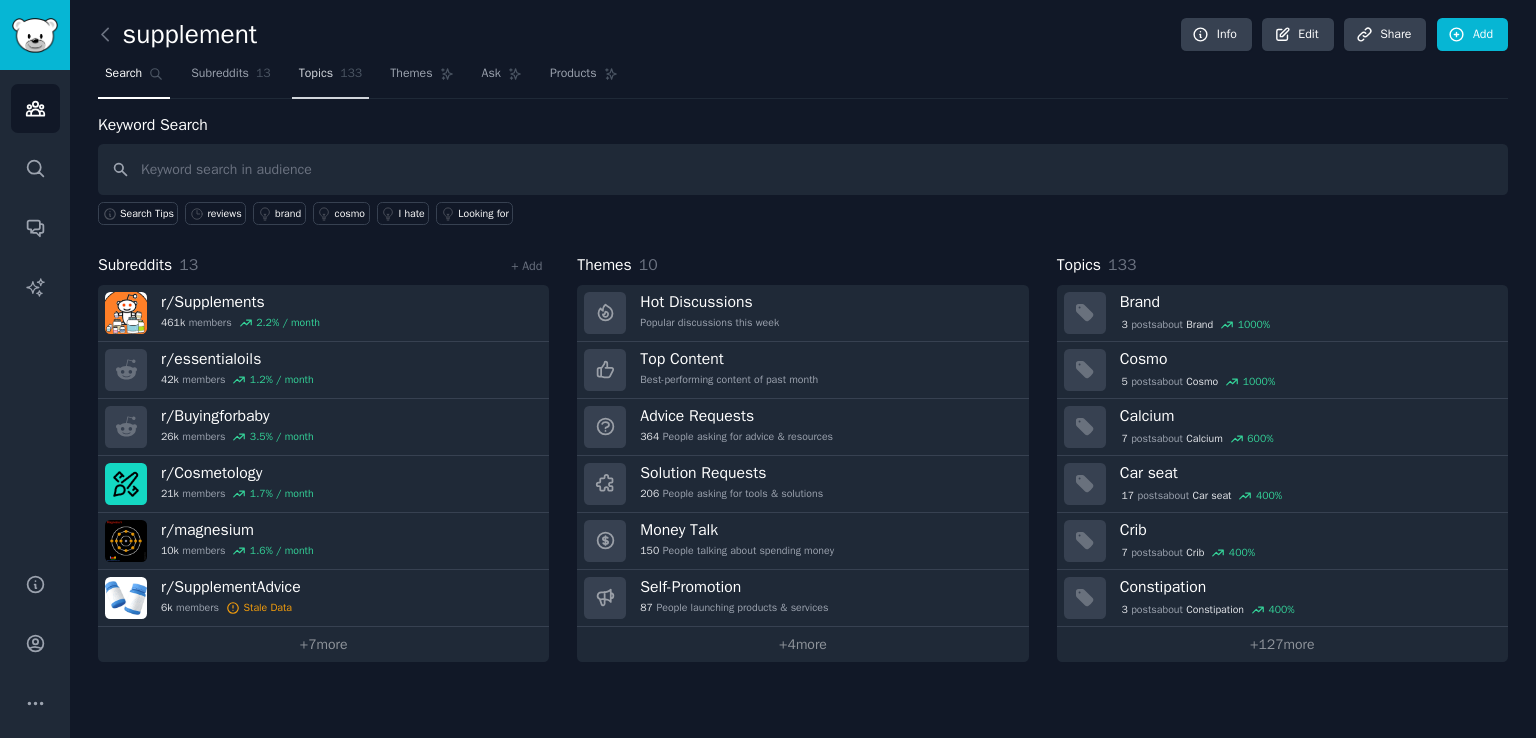 click on "133" 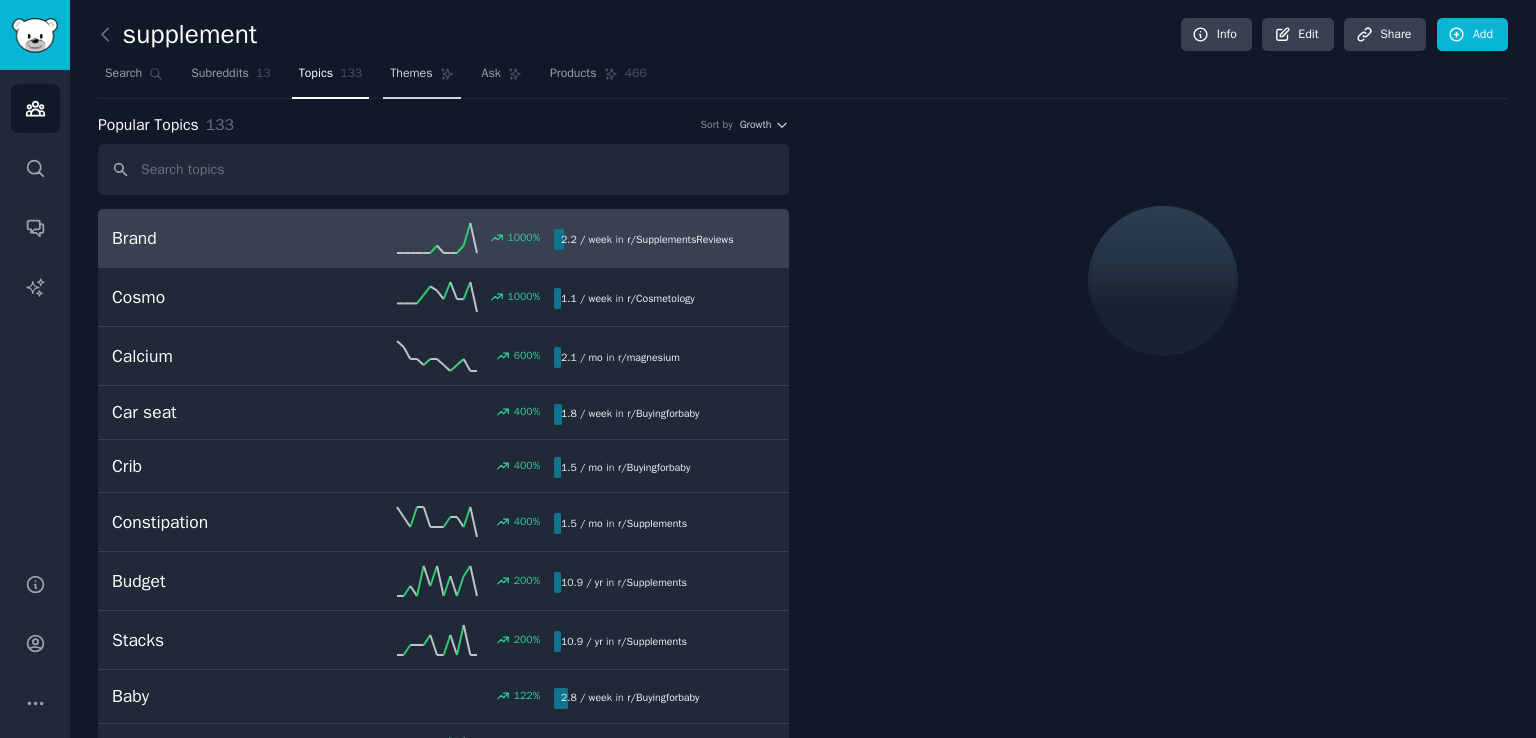 click on "Themes" at bounding box center (411, 74) 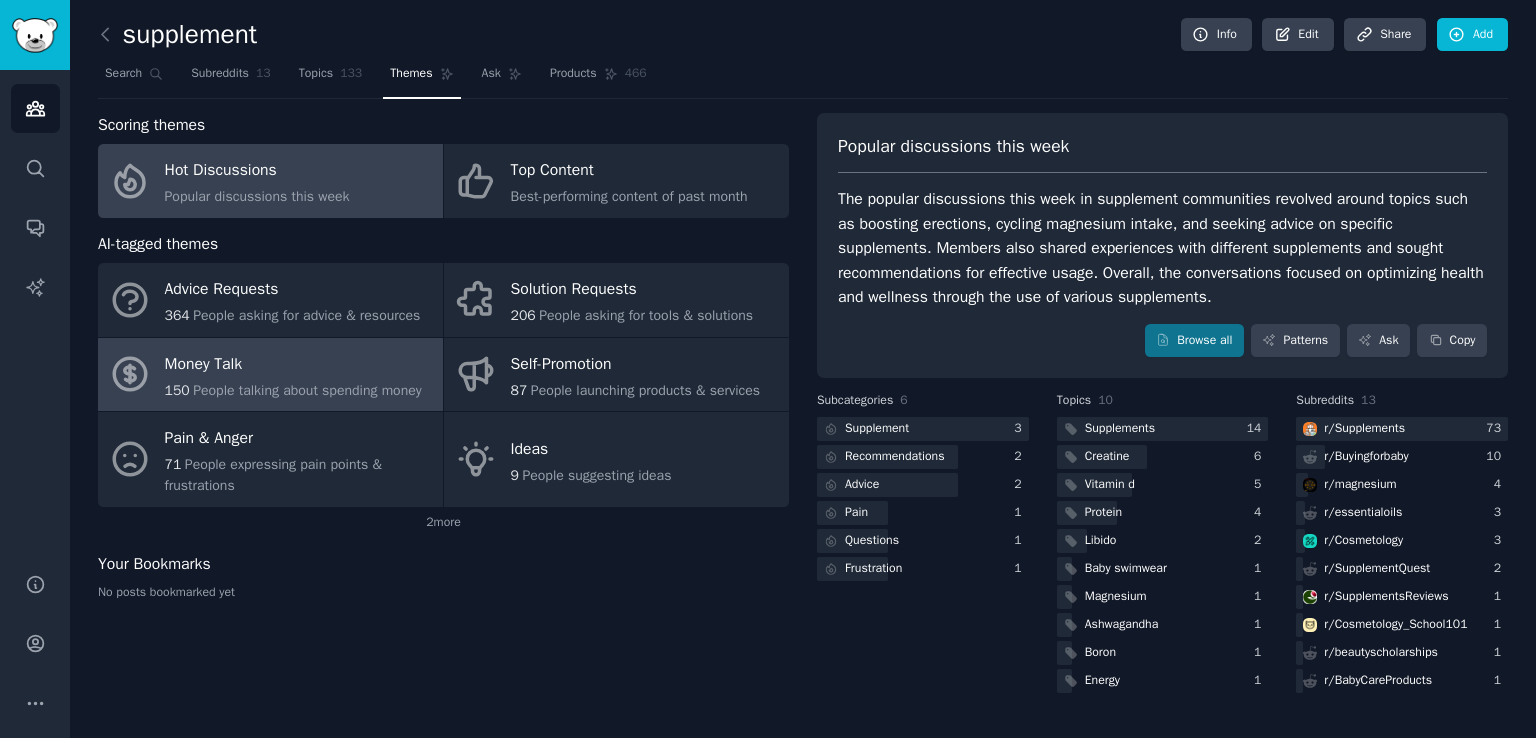 click on "Money Talk" at bounding box center [293, 364] 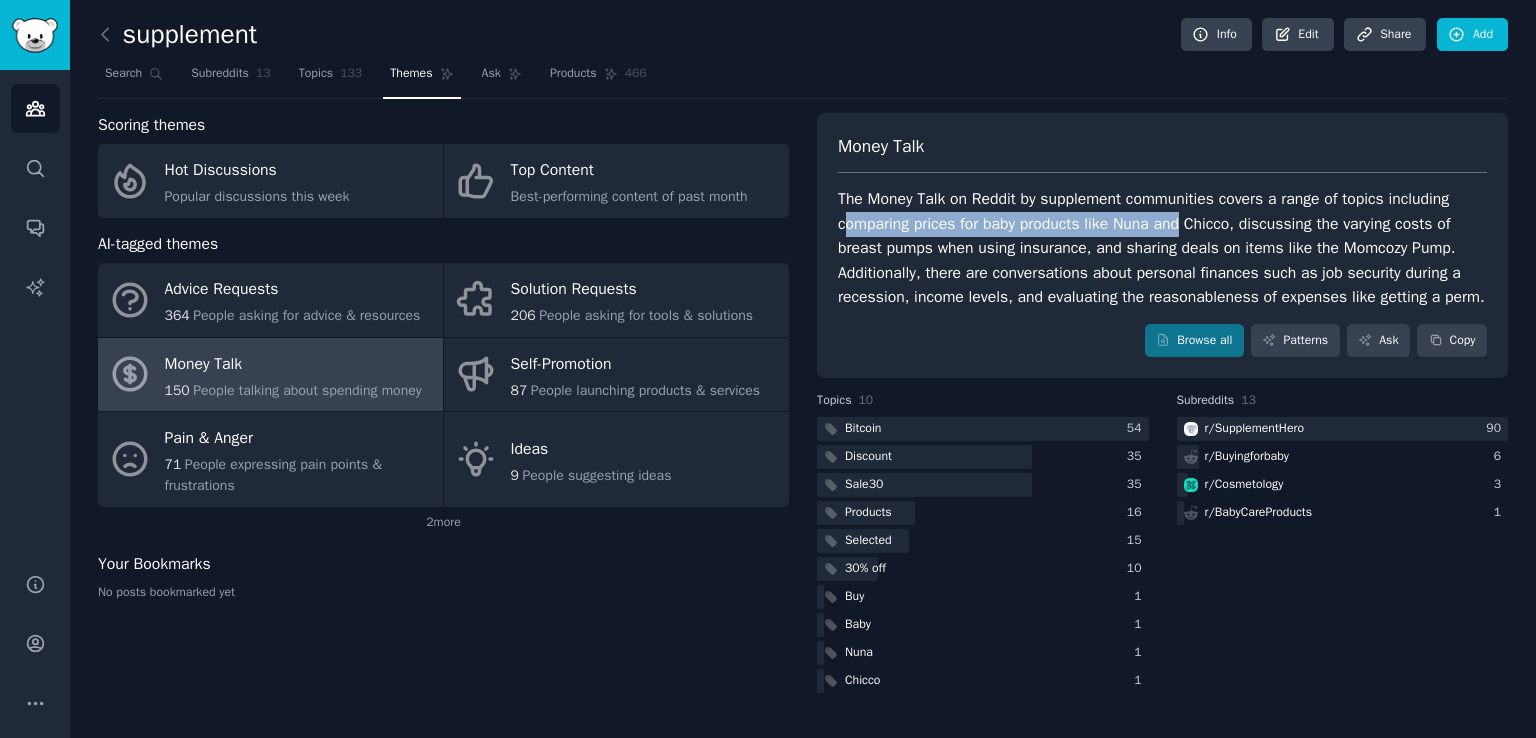 drag, startPoint x: 846, startPoint y: 221, endPoint x: 1187, endPoint y: 228, distance: 341.07184 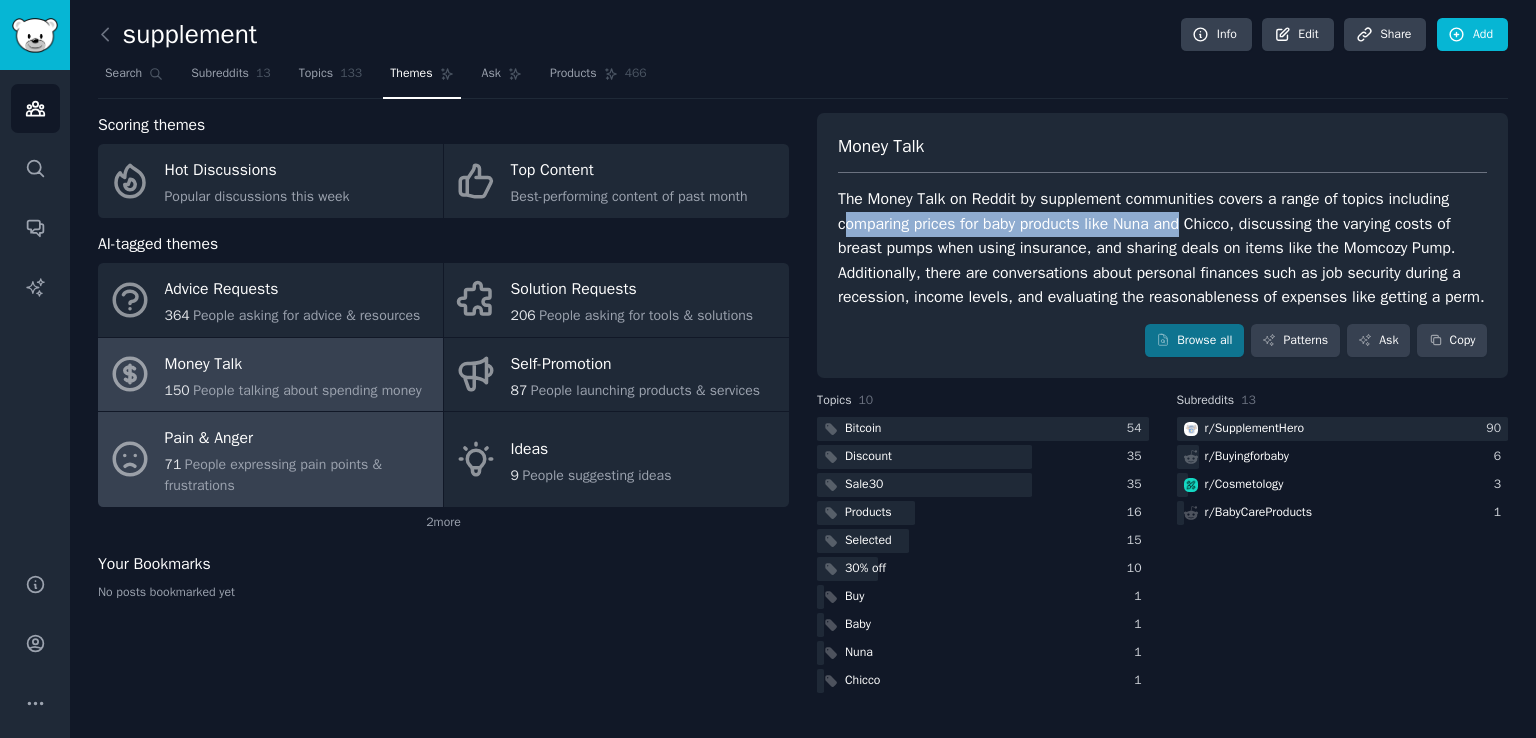 click on "Pain & Anger" at bounding box center [299, 439] 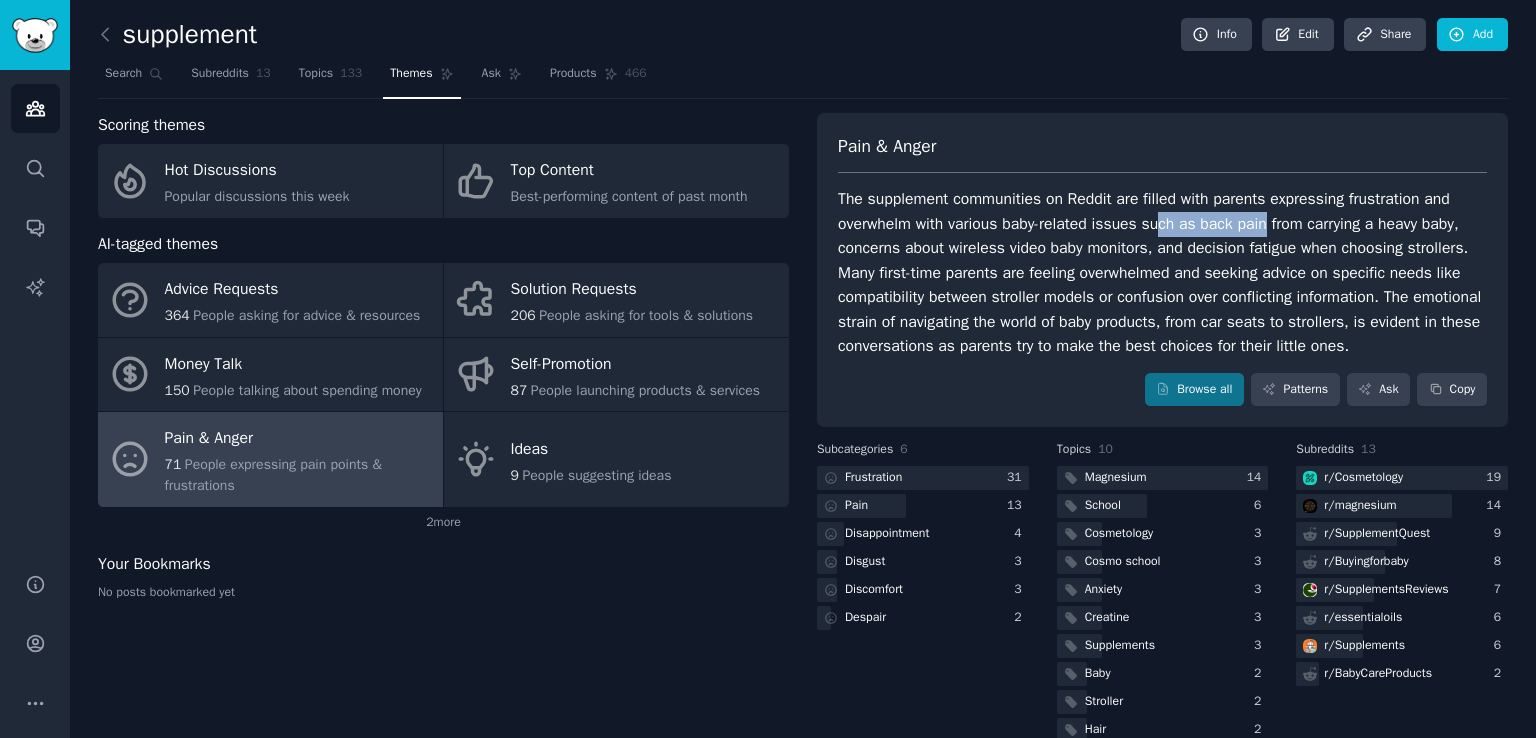 drag, startPoint x: 1160, startPoint y: 228, endPoint x: 1262, endPoint y: 232, distance: 102.0784 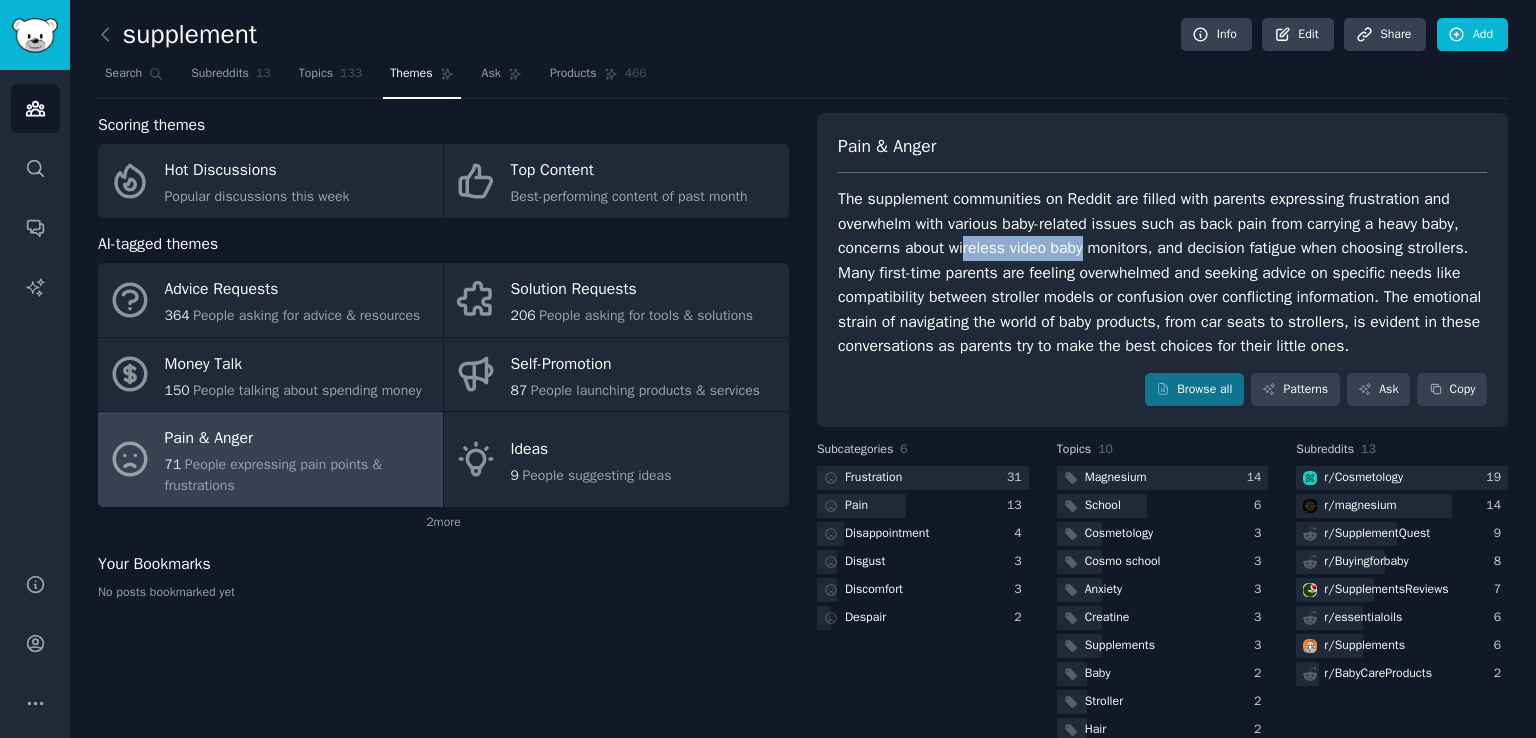 drag, startPoint x: 964, startPoint y: 249, endPoint x: 1079, endPoint y: 259, distance: 115.43397 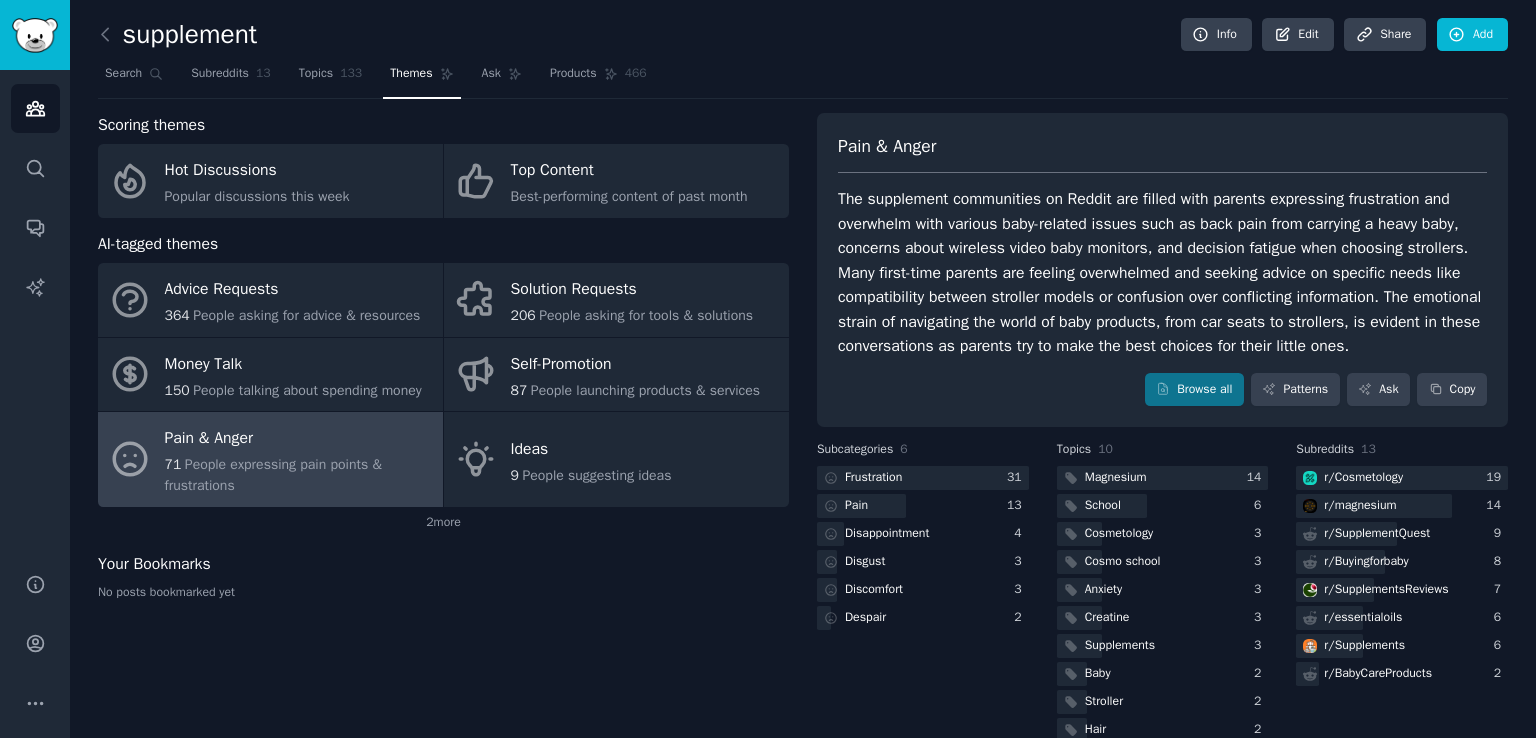 click on "The supplement communities on Reddit are filled with parents expressing frustration and overwhelm with various baby-related issues such as back pain from carrying a heavy baby, concerns about wireless video baby monitors, and decision fatigue when choosing strollers. Many first-time parents are feeling overwhelmed and seeking advice on specific needs like compatibility between stroller models or confusion over conflicting information. The emotional strain of navigating the world of baby products, from car seats to strollers, is evident in these conversations as parents try to make the best choices for their little ones." at bounding box center [1162, 273] 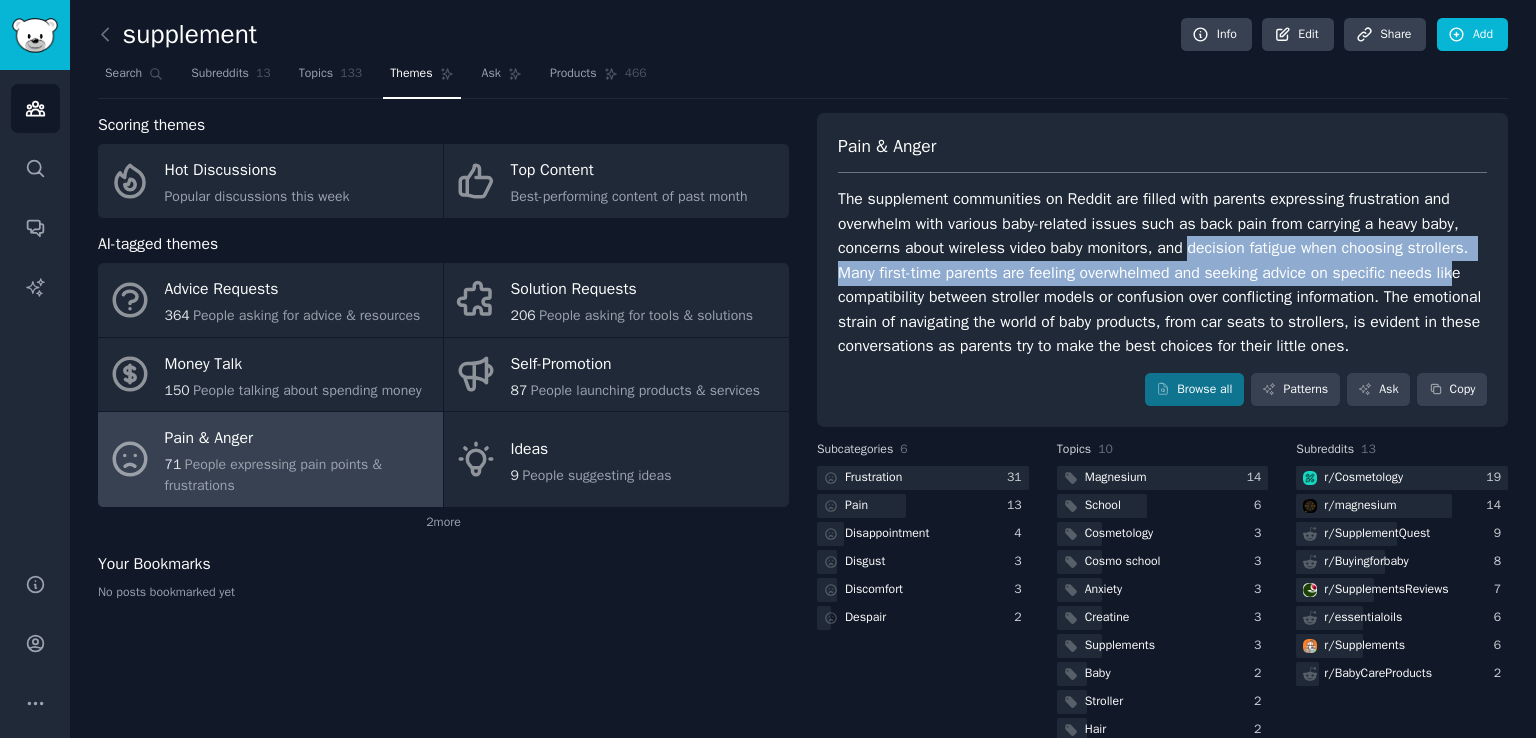 drag, startPoint x: 1187, startPoint y: 249, endPoint x: 1452, endPoint y: 265, distance: 265.48257 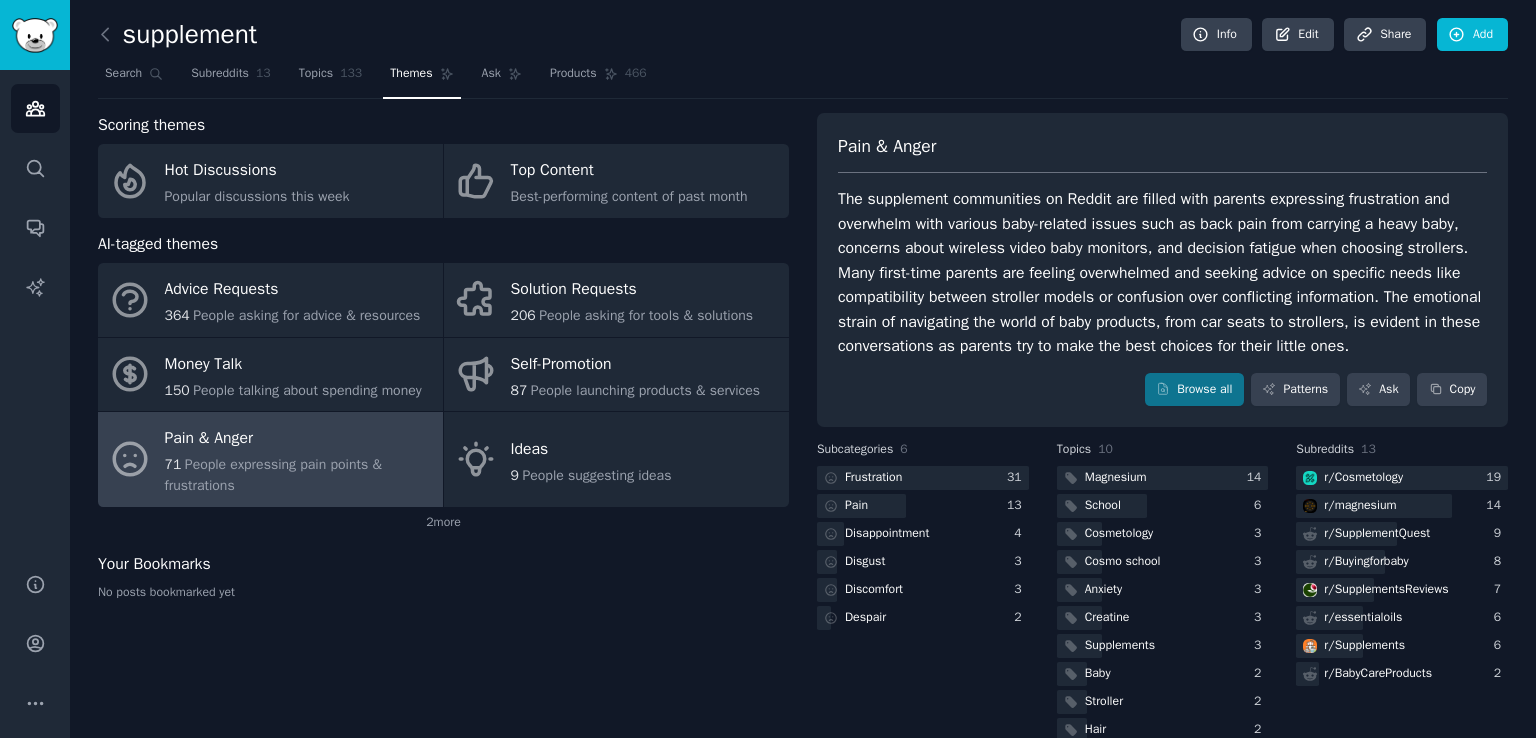 click on "The supplement communities on Reddit are filled with parents expressing frustration and overwhelm with various baby-related issues such as back pain from carrying a heavy baby, concerns about wireless video baby monitors, and decision fatigue when choosing strollers. Many first-time parents are feeling overwhelmed and seeking advice on specific needs like compatibility between stroller models or confusion over conflicting information. The emotional strain of navigating the world of baby products, from car seats to strollers, is evident in these conversations as parents try to make the best choices for their little ones." at bounding box center [1162, 273] 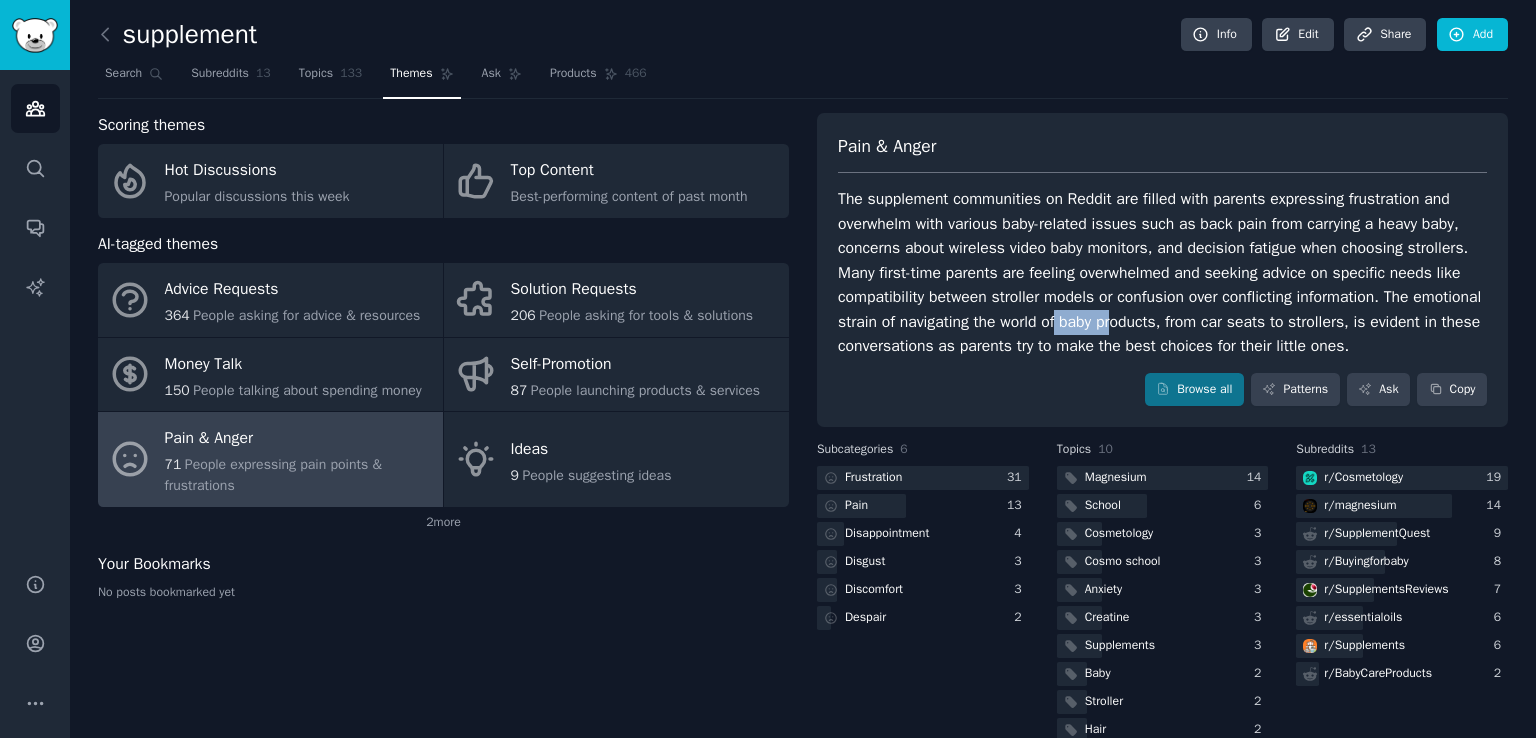 drag, startPoint x: 1130, startPoint y: 324, endPoint x: 1192, endPoint y: 322, distance: 62.03225 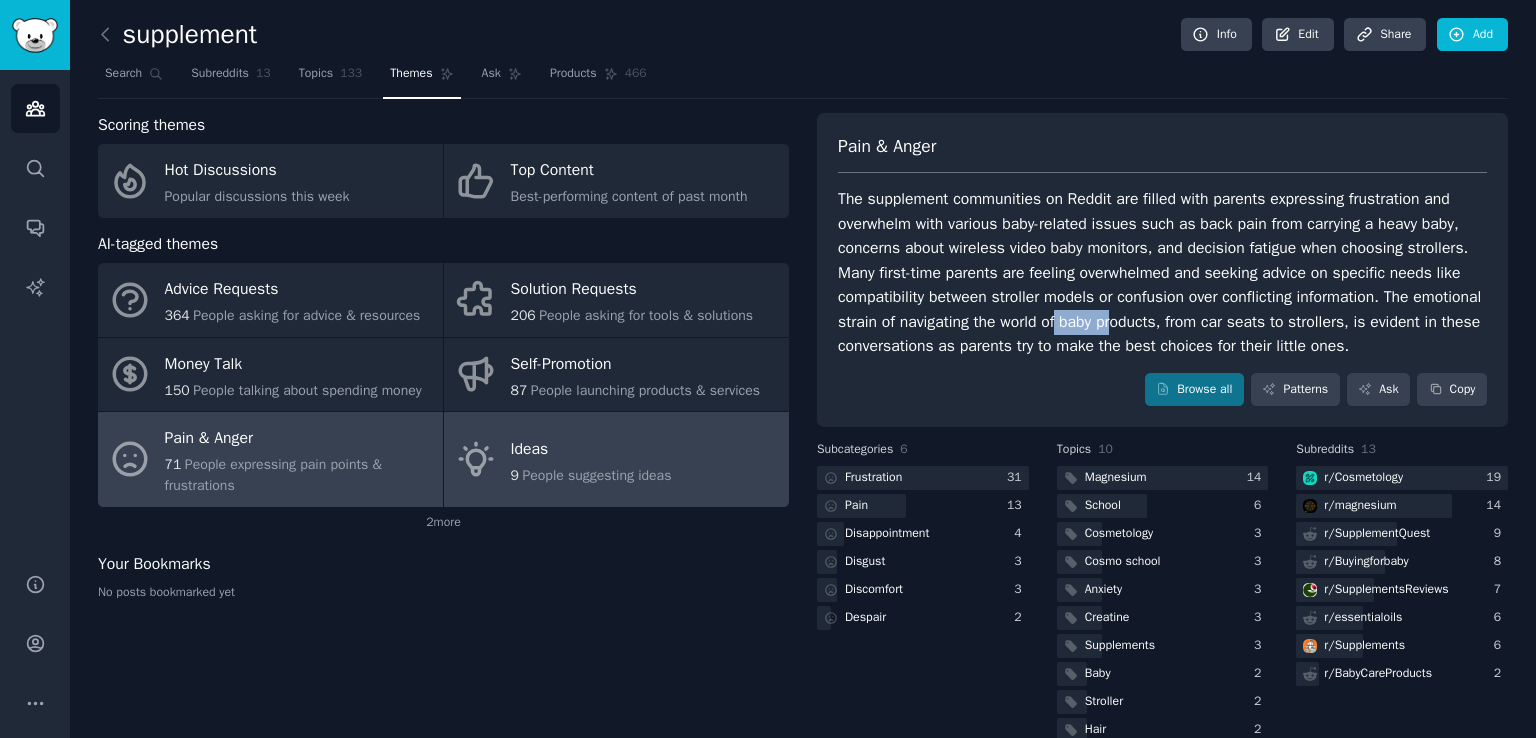 click on "Ideas" at bounding box center (591, 449) 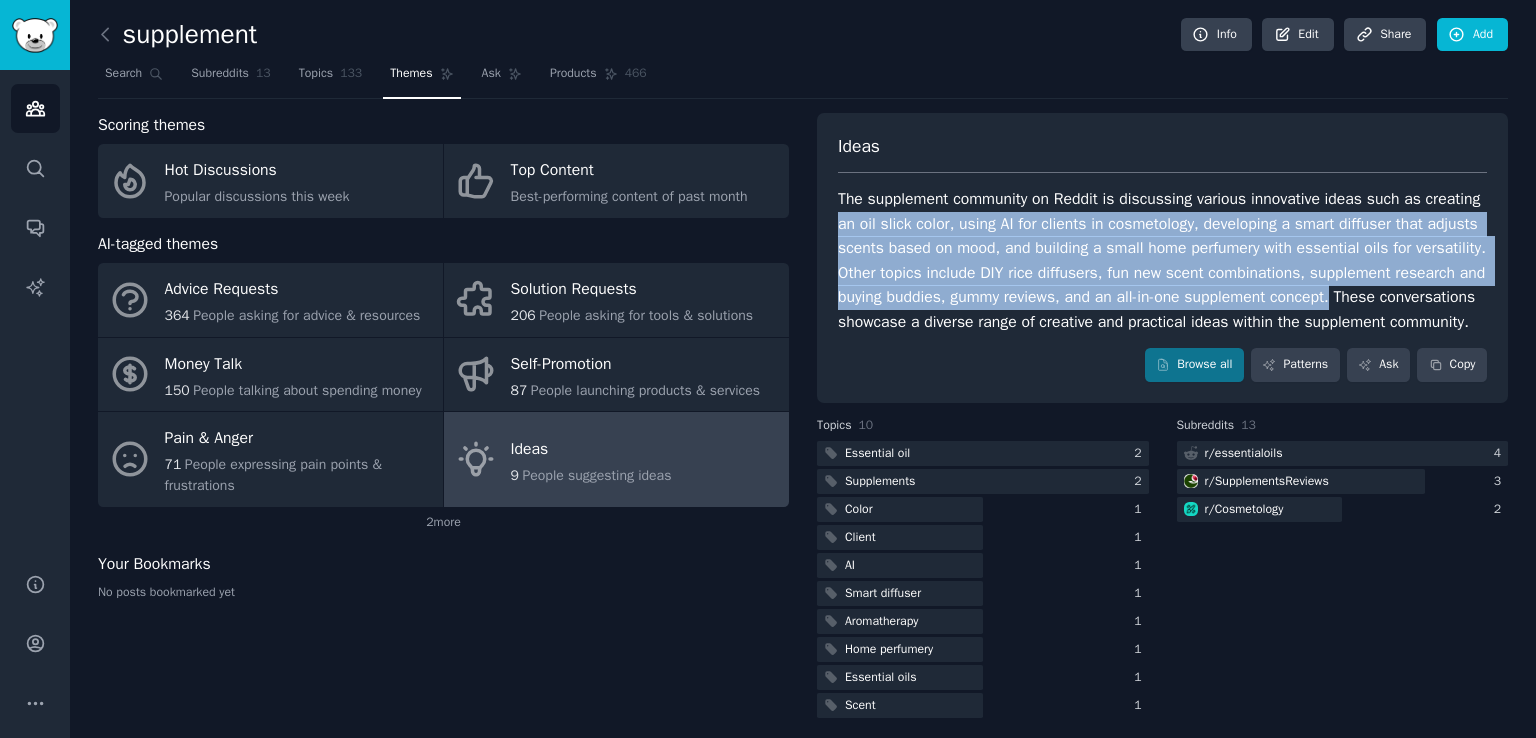 drag, startPoint x: 839, startPoint y: 228, endPoint x: 1431, endPoint y: 297, distance: 596.00757 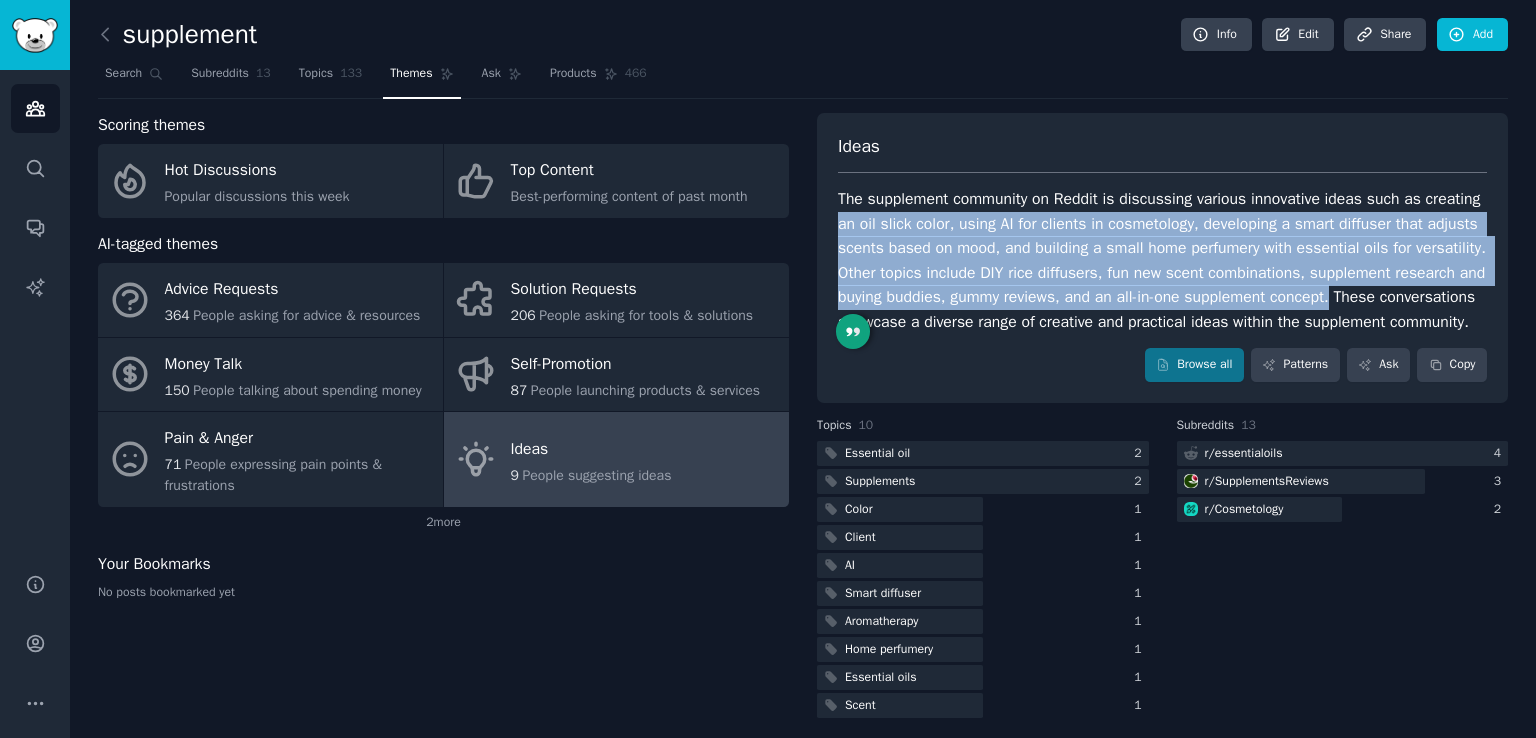 click on "The supplement community on Reddit is discussing various innovative ideas such as creating an oil slick color, using AI for clients in cosmetology, developing a smart diffuser that adjusts scents based on mood, and building a small home perfumery with essential oils for versatility. Other topics include DIY rice diffusers, fun new scent combinations, supplement research and buying buddies, gummy reviews, and an all-in-one supplement concept. These conversations showcase a diverse range of creative and practical ideas within the supplement community." at bounding box center (1162, 260) 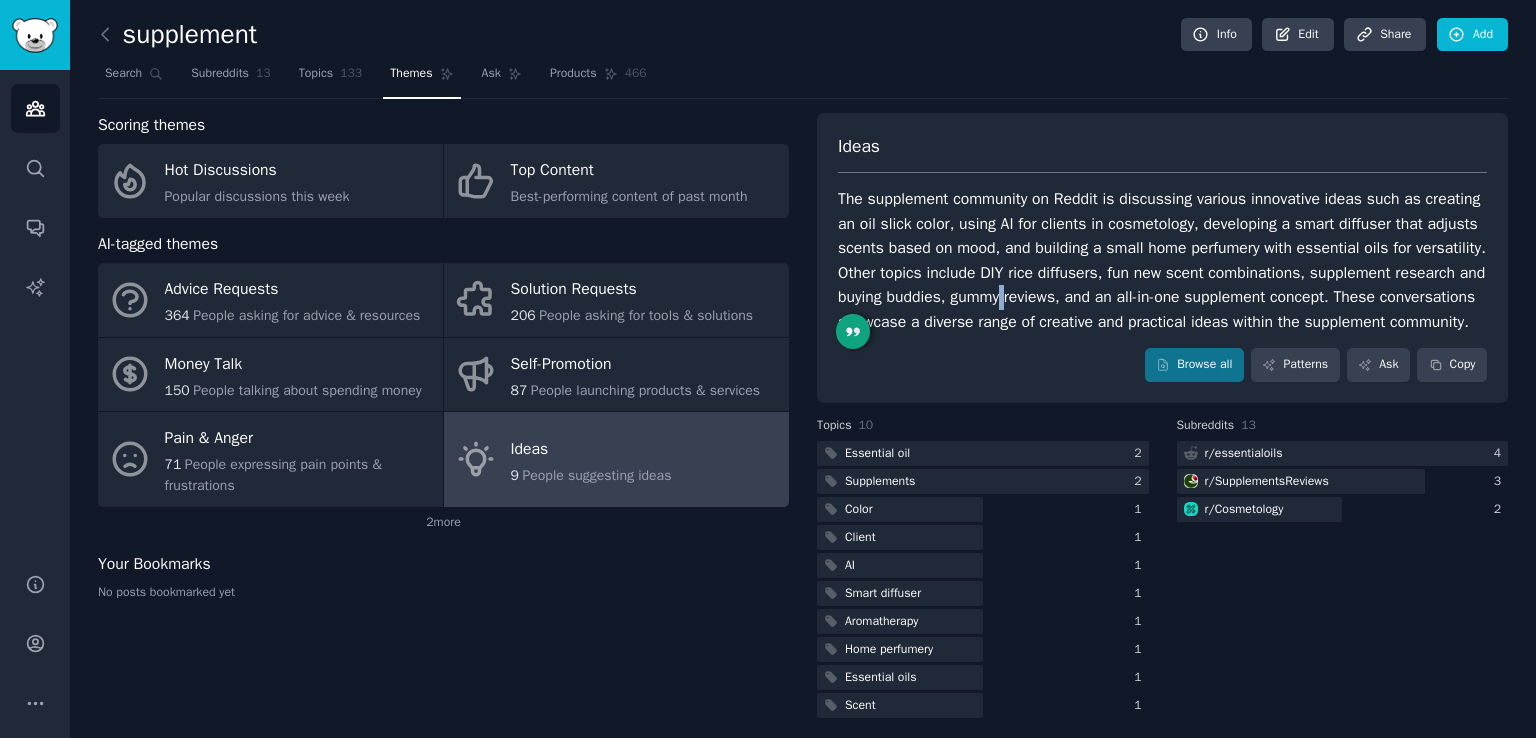 click on "The supplement community on Reddit is discussing various innovative ideas such as creating an oil slick color, using AI for clients in cosmetology, developing a smart diffuser that adjusts scents based on mood, and building a small home perfumery with essential oils for versatility. Other topics include DIY rice diffusers, fun new scent combinations, supplement research and buying buddies, gummy reviews, and an all-in-one supplement concept. These conversations showcase a diverse range of creative and practical ideas within the supplement community." at bounding box center (1162, 260) 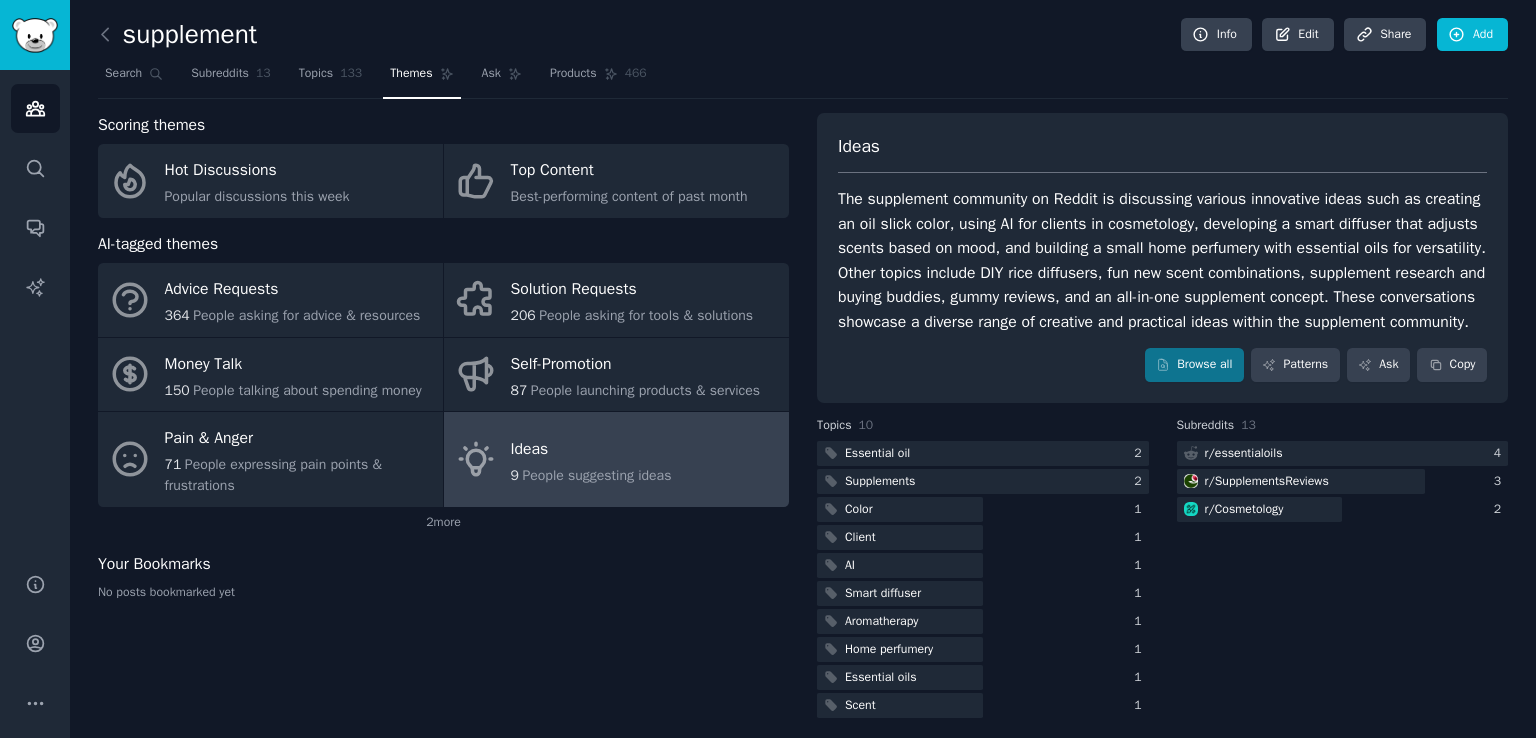 click on "The supplement community on Reddit is discussing various innovative ideas such as creating an oil slick color, using AI for clients in cosmetology, developing a smart diffuser that adjusts scents based on mood, and building a small home perfumery with essential oils for versatility. Other topics include DIY rice diffusers, fun new scent combinations, supplement research and buying buddies, gummy reviews, and an all-in-one supplement concept. These conversations showcase a diverse range of creative and practical ideas within the supplement community." at bounding box center [1162, 260] 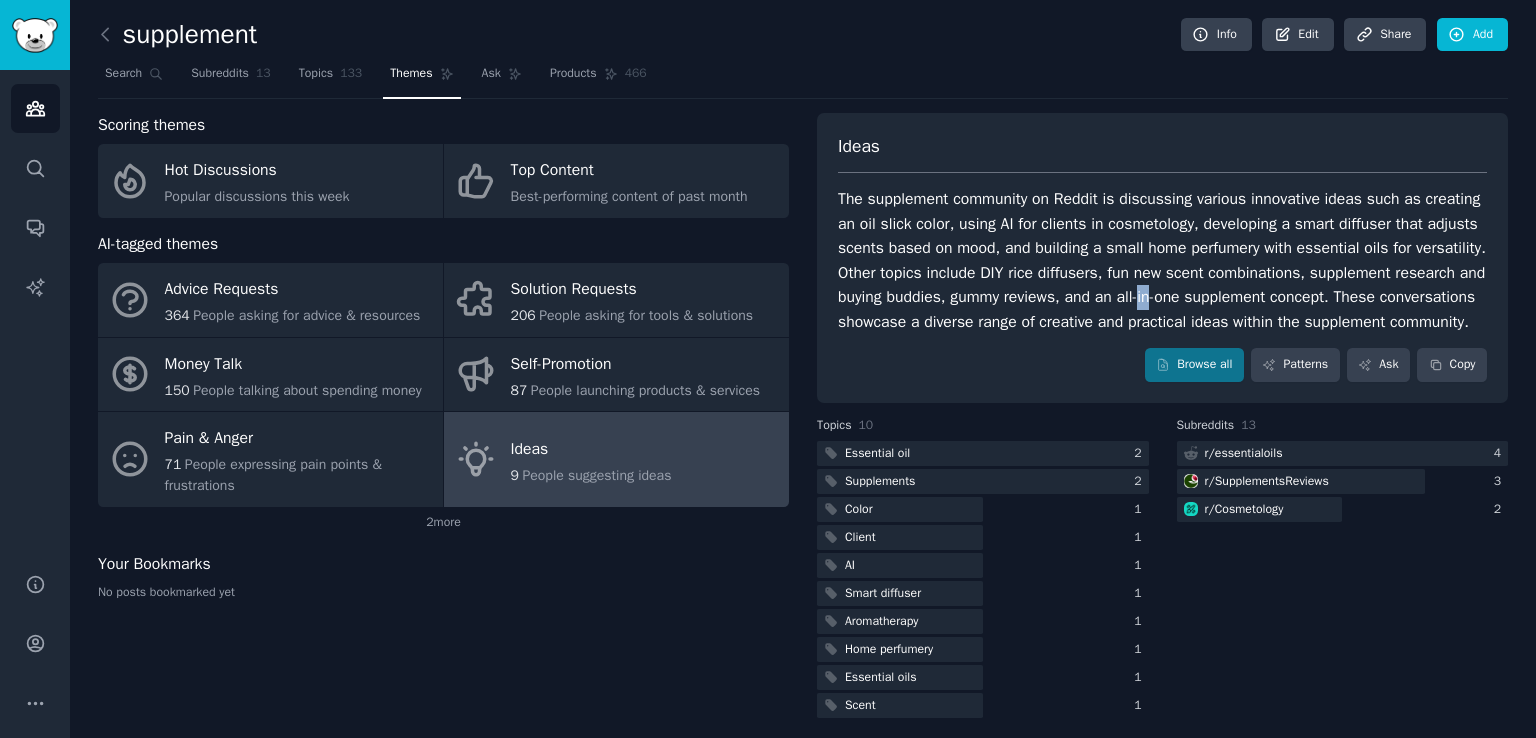 click on "The supplement community on Reddit is discussing various innovative ideas such as creating an oil slick color, using AI for clients in cosmetology, developing a smart diffuser that adjusts scents based on mood, and building a small home perfumery with essential oils for versatility. Other topics include DIY rice diffusers, fun new scent combinations, supplement research and buying buddies, gummy reviews, and an all-in-one supplement concept. These conversations showcase a diverse range of creative and practical ideas within the supplement community." at bounding box center (1162, 260) 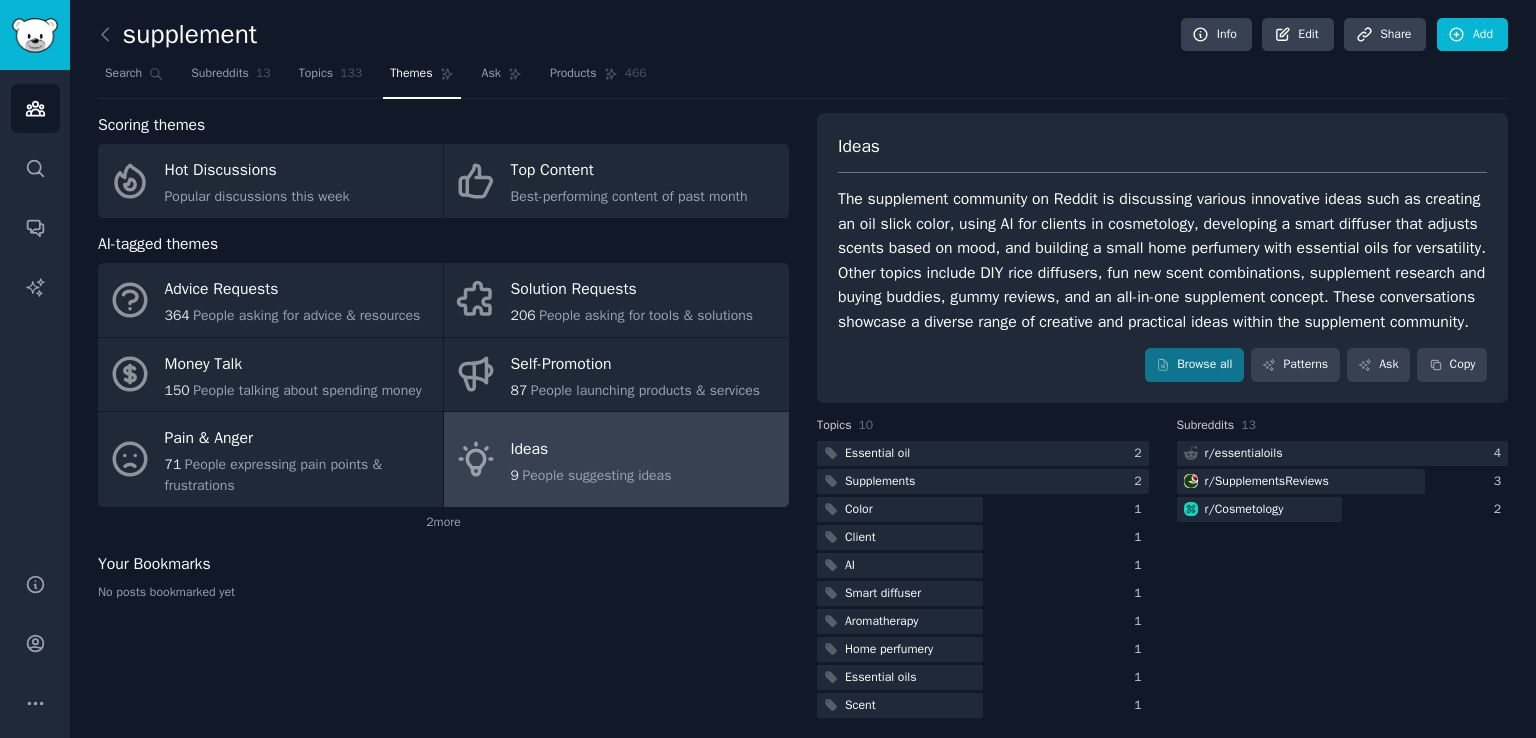 click on "The supplement community on Reddit is discussing various innovative ideas such as creating an oil slick color, using AI for clients in cosmetology, developing a smart diffuser that adjusts scents based on mood, and building a small home perfumery with essential oils for versatility. Other topics include DIY rice diffusers, fun new scent combinations, supplement research and buying buddies, gummy reviews, and an all-in-one supplement concept. These conversations showcase a diverse range of creative and practical ideas within the supplement community." at bounding box center (1162, 260) 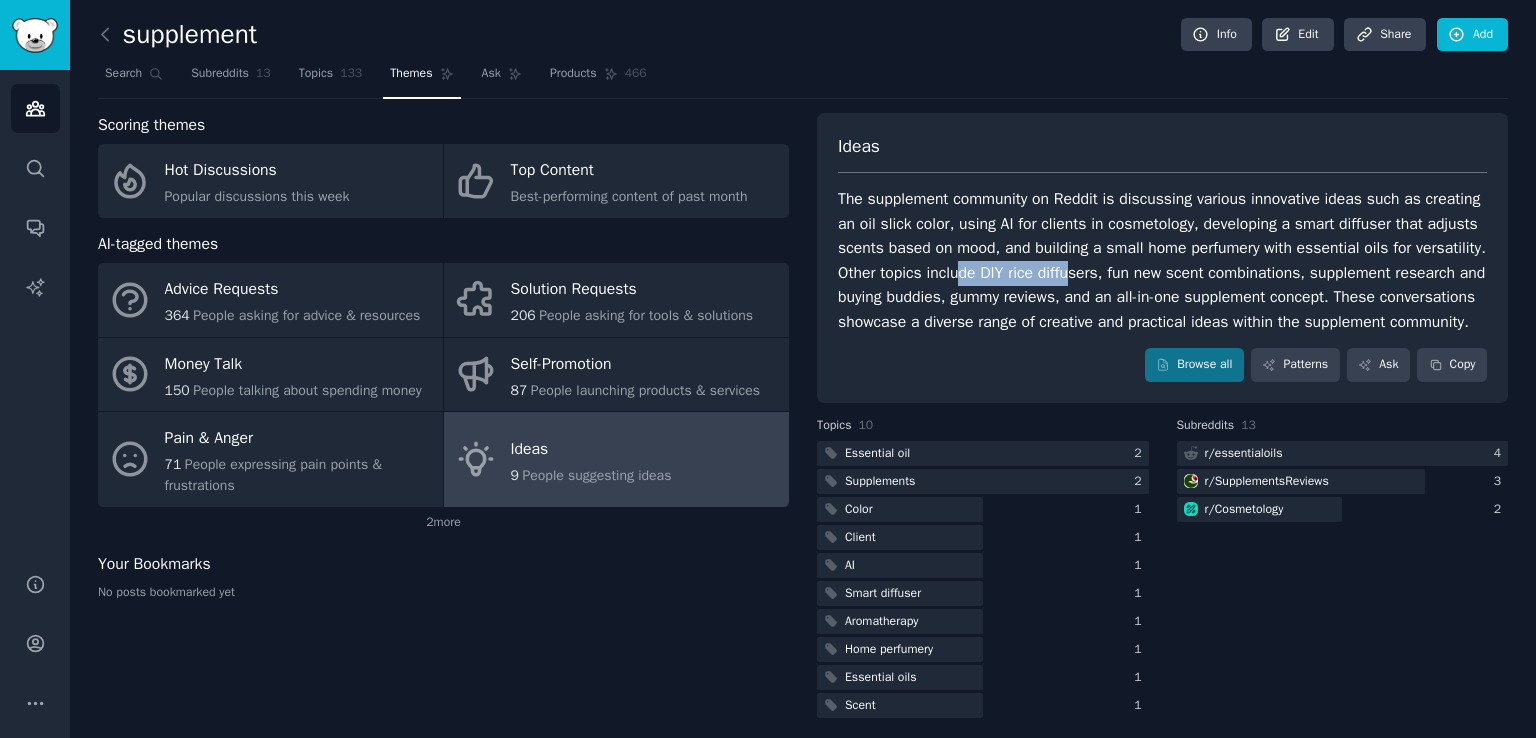 drag, startPoint x: 1033, startPoint y: 280, endPoint x: 1141, endPoint y: 282, distance: 108.01852 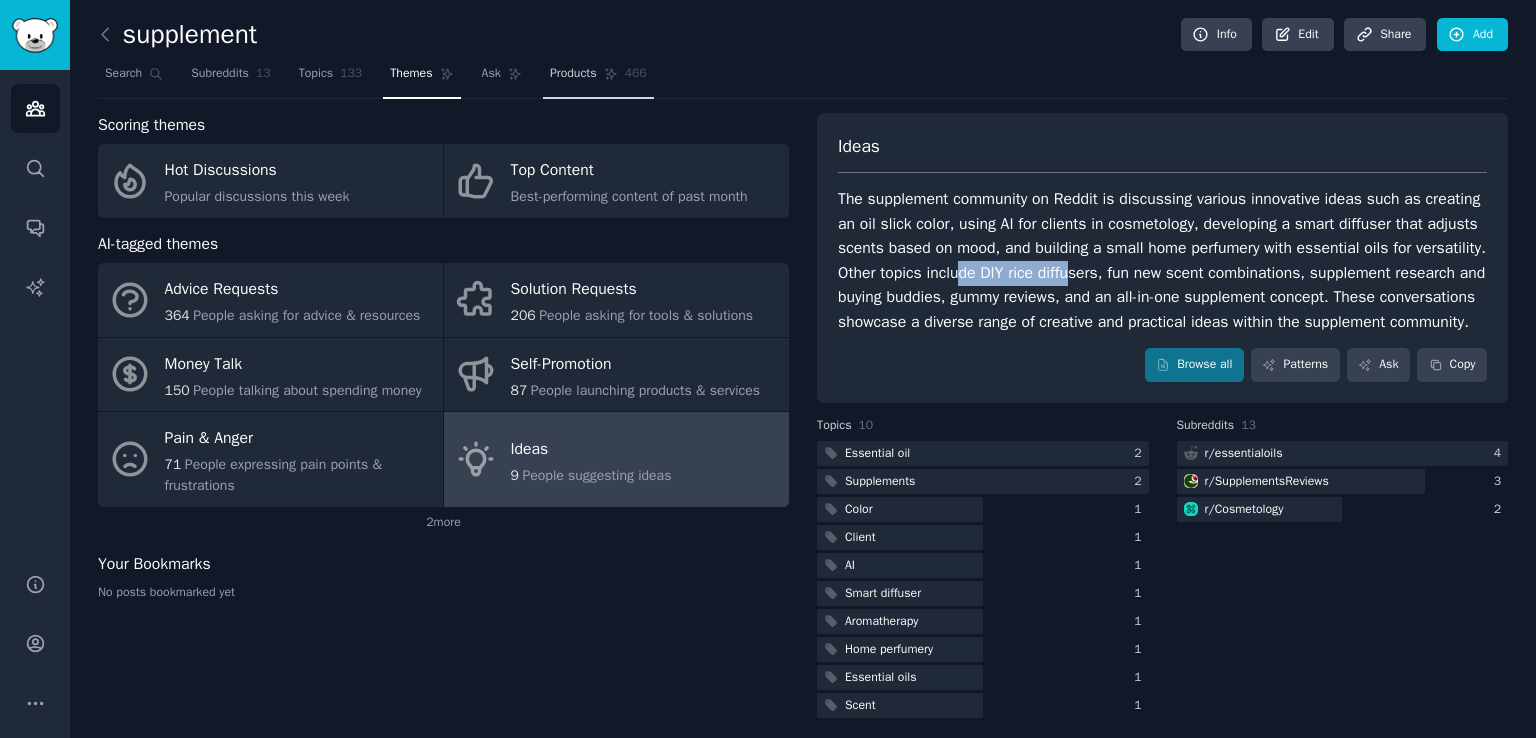 click on "Products" at bounding box center (573, 74) 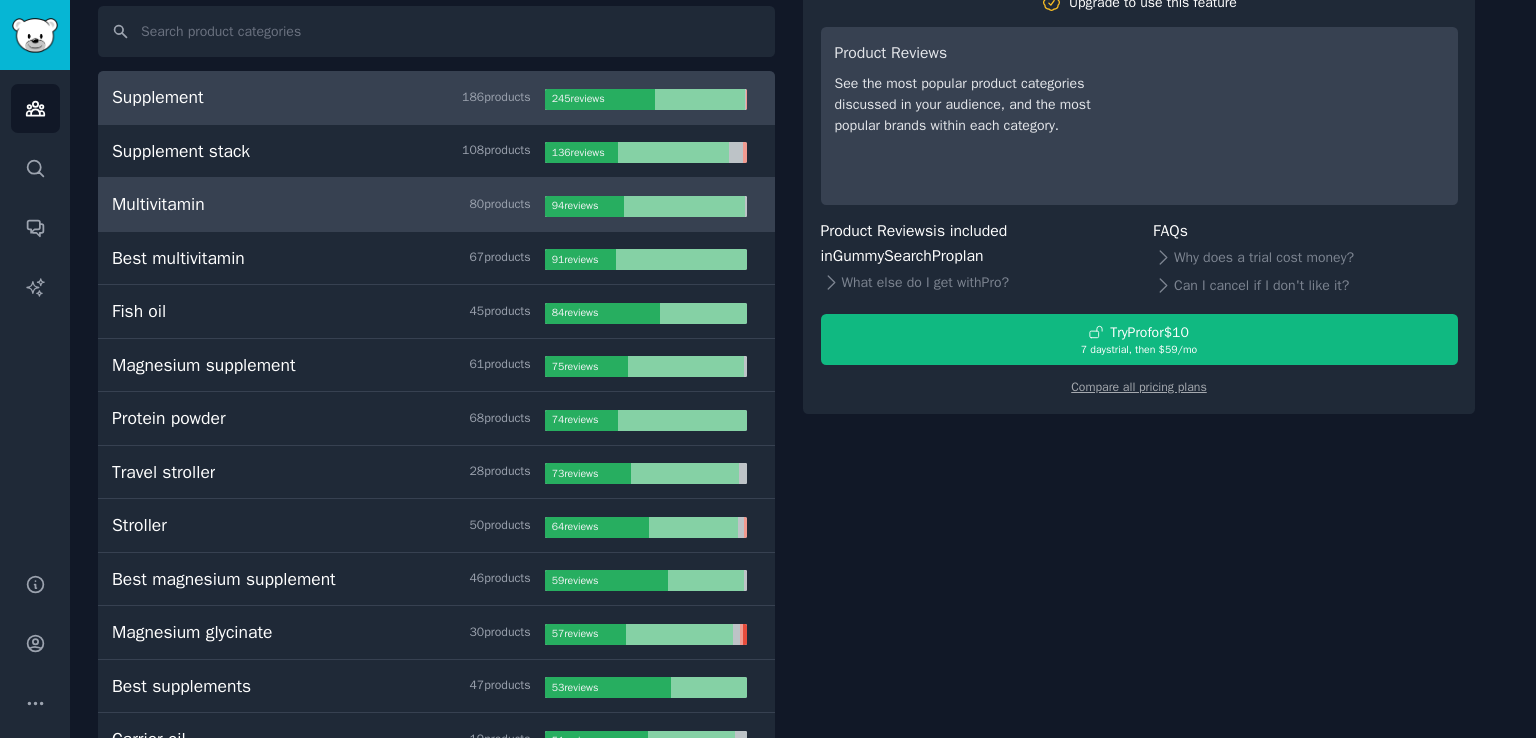 scroll, scrollTop: 0, scrollLeft: 0, axis: both 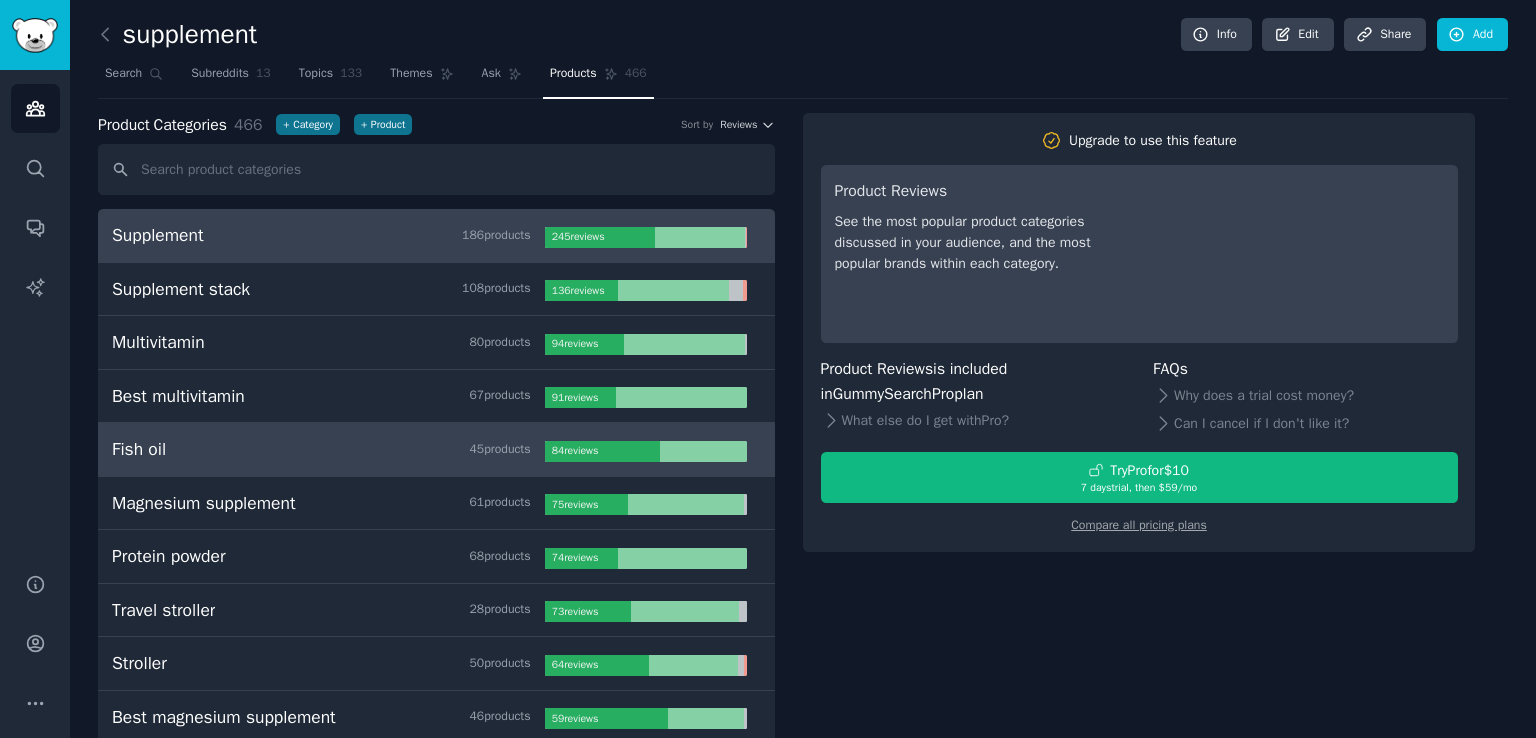 click on "Fish oil 45  product s" at bounding box center [328, 449] 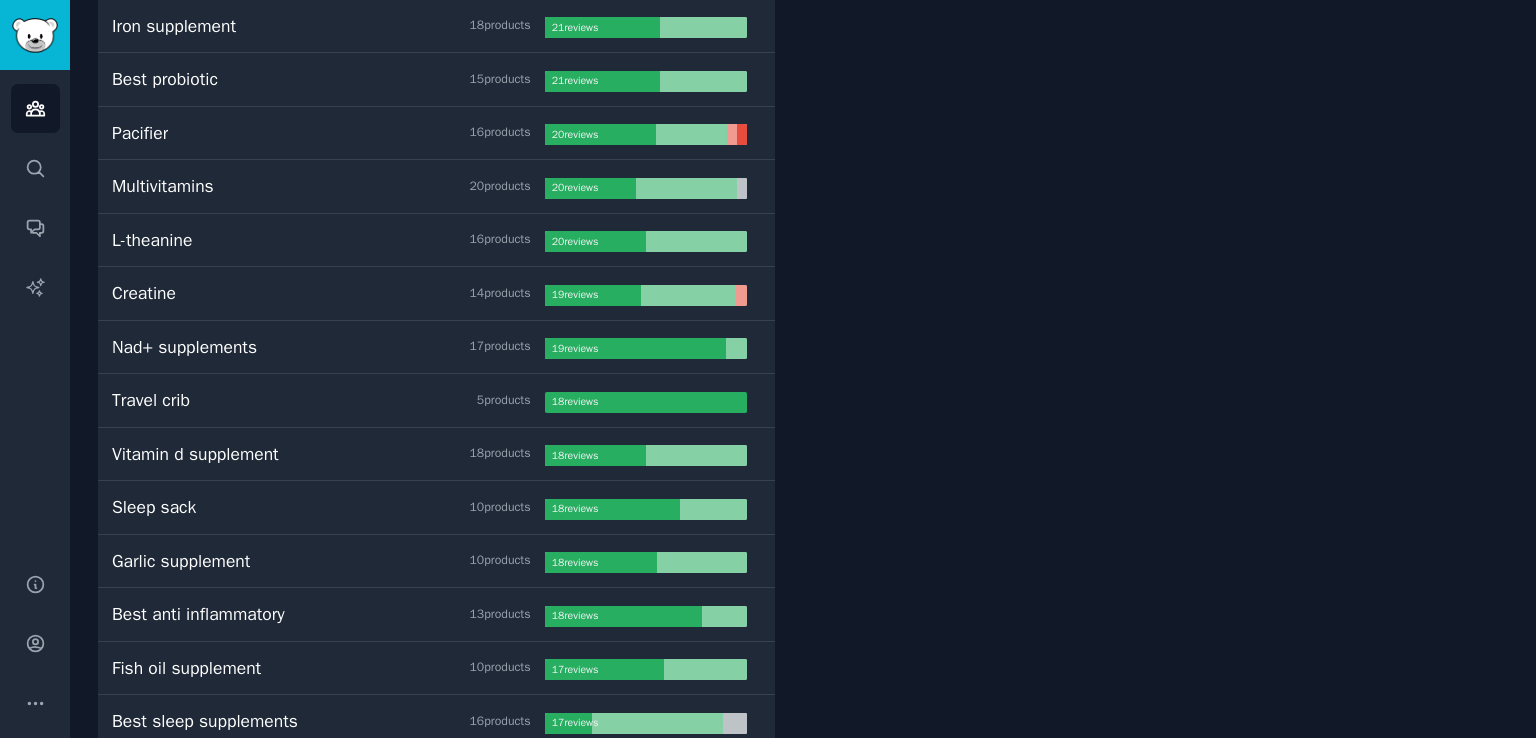 scroll, scrollTop: 2739, scrollLeft: 0, axis: vertical 